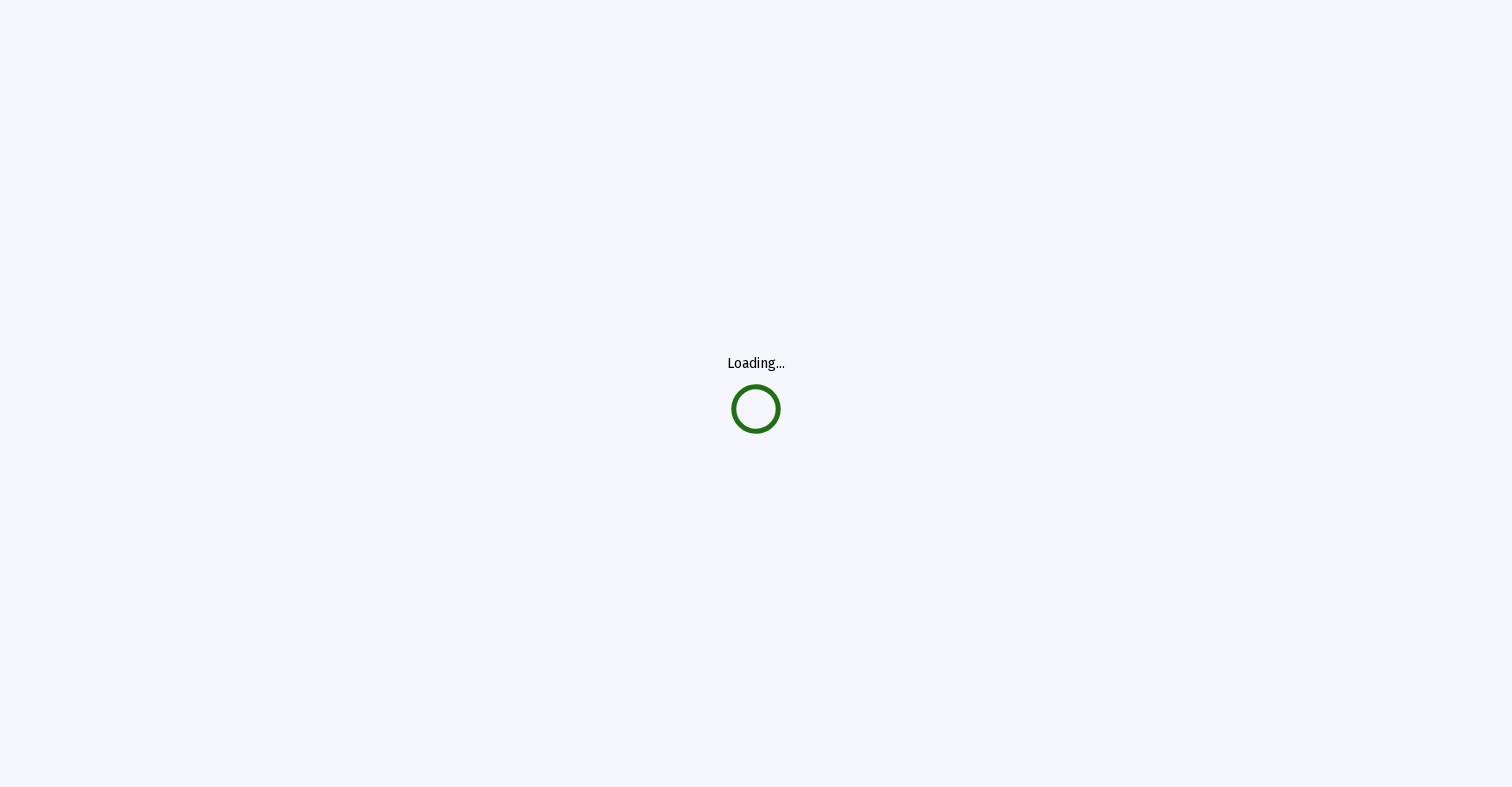 scroll, scrollTop: 0, scrollLeft: 0, axis: both 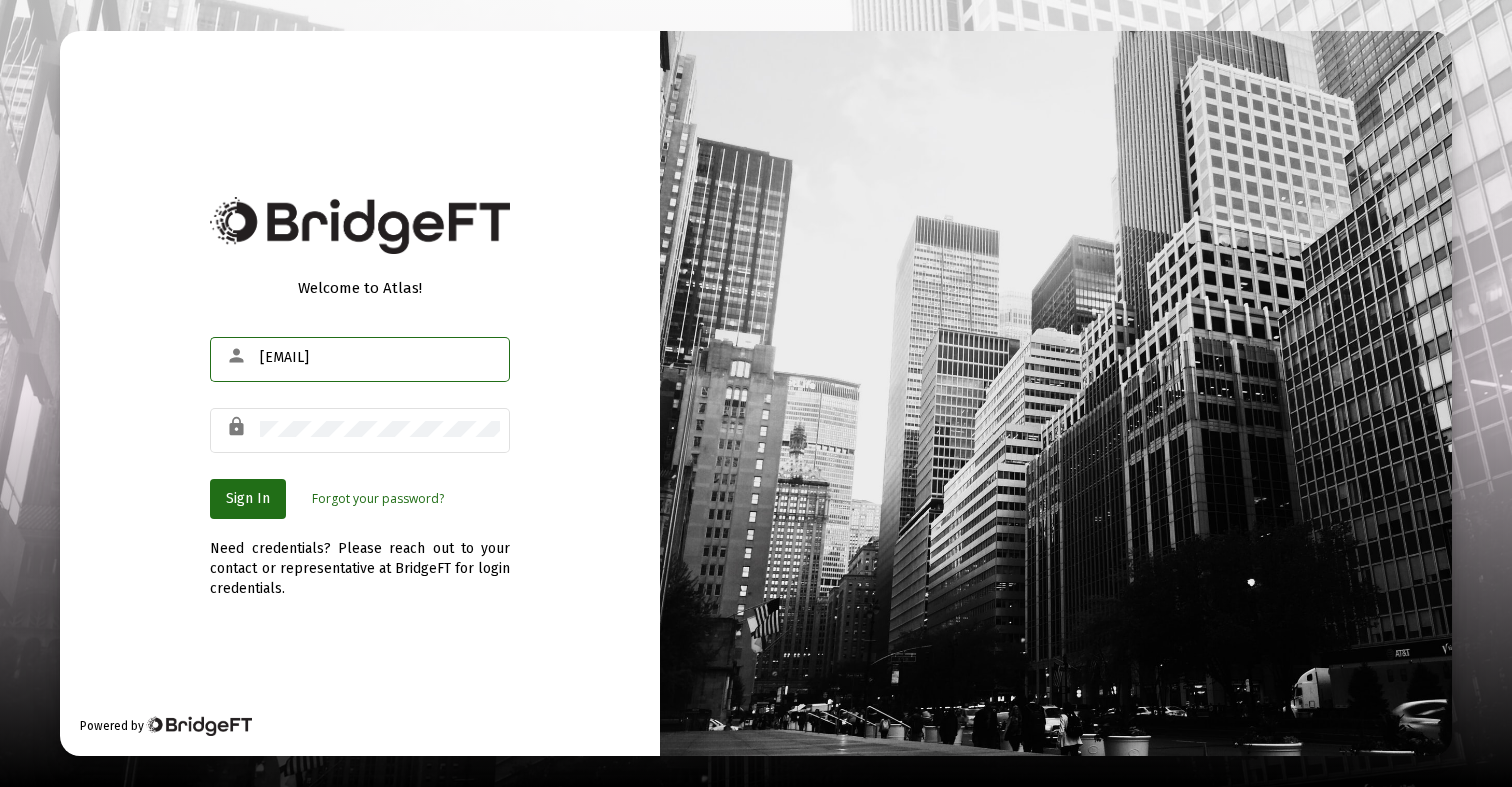click on "[EMAIL]" at bounding box center [380, 358] 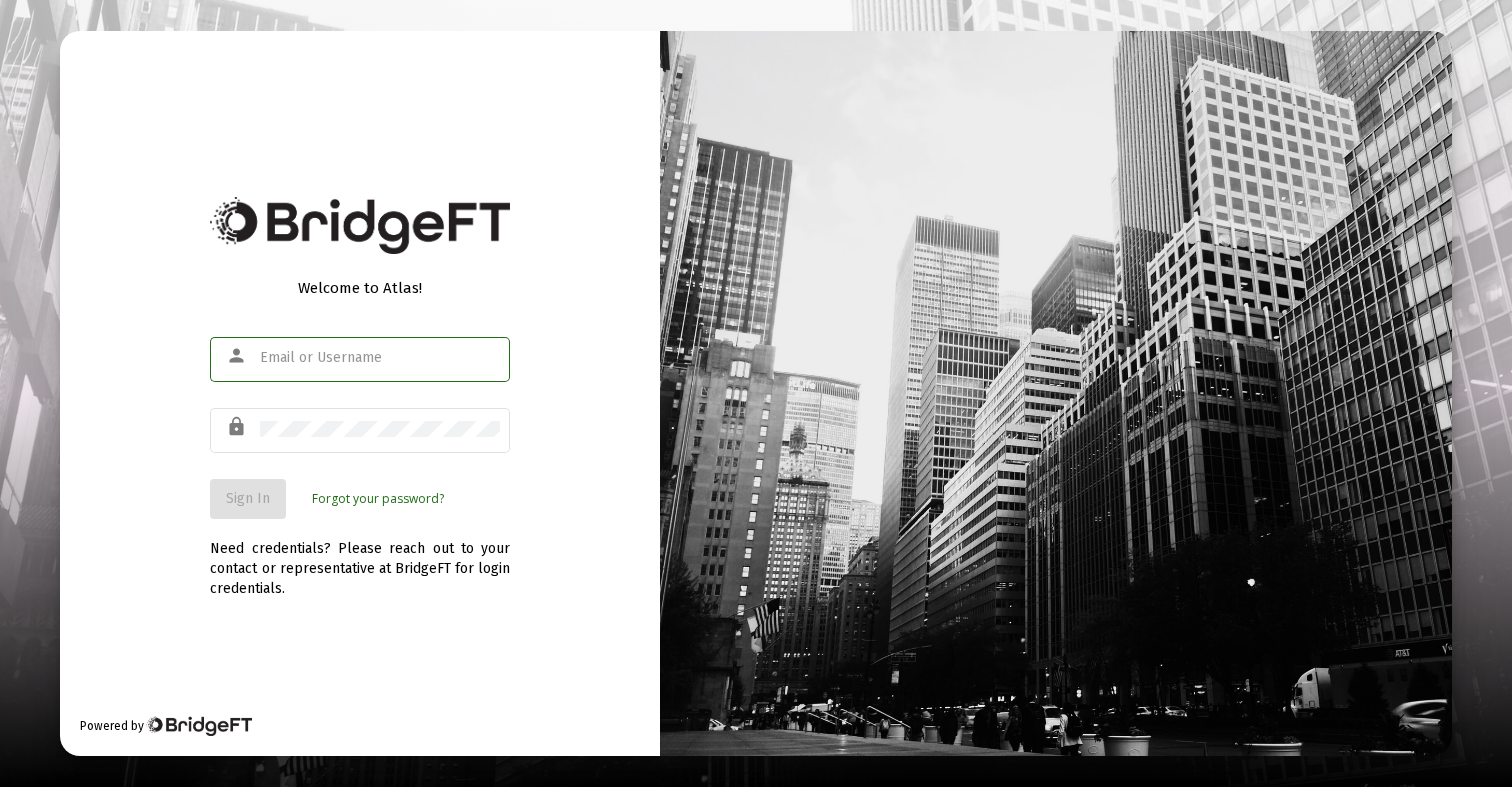 click at bounding box center (380, 358) 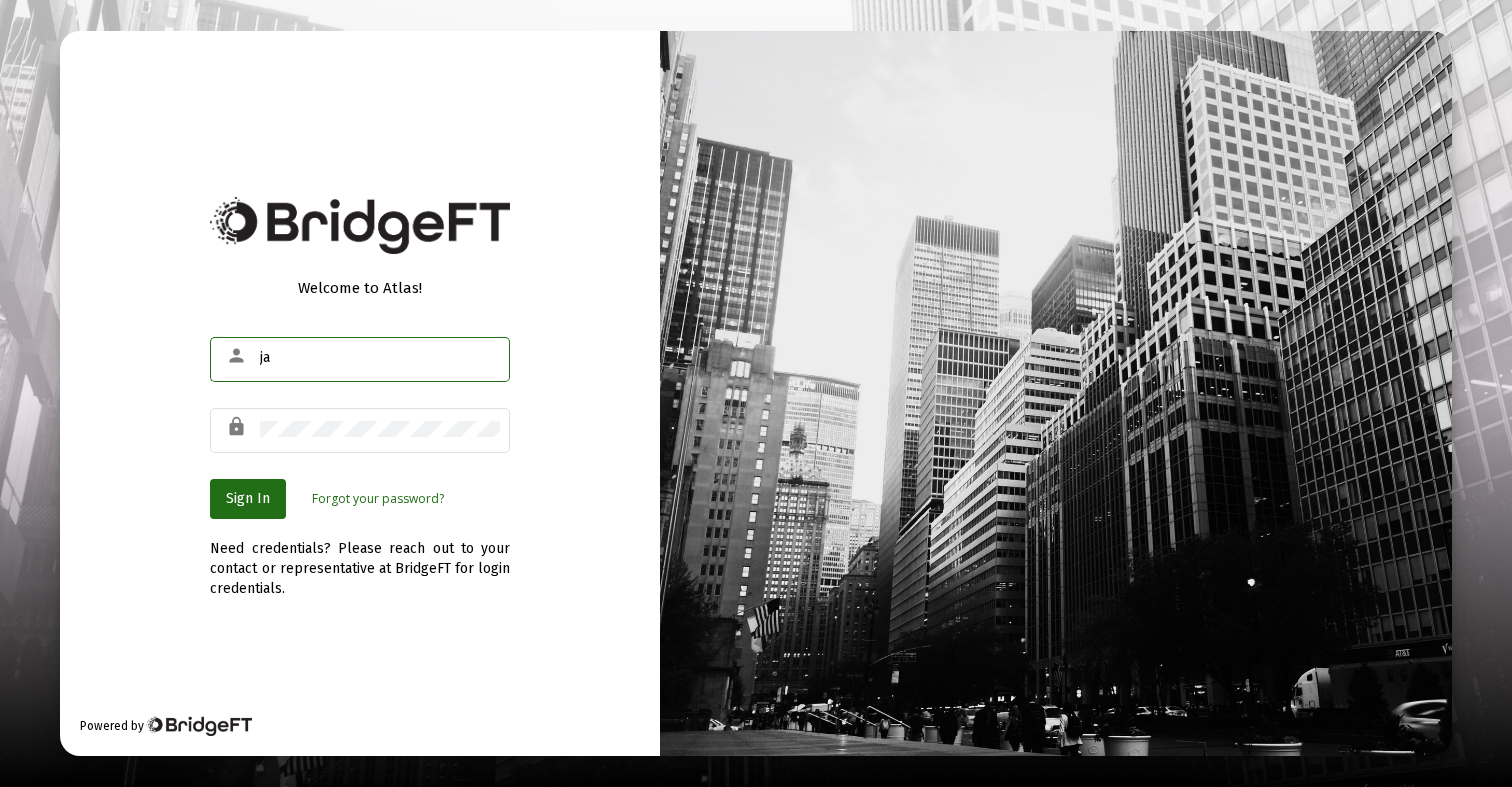 type on "j" 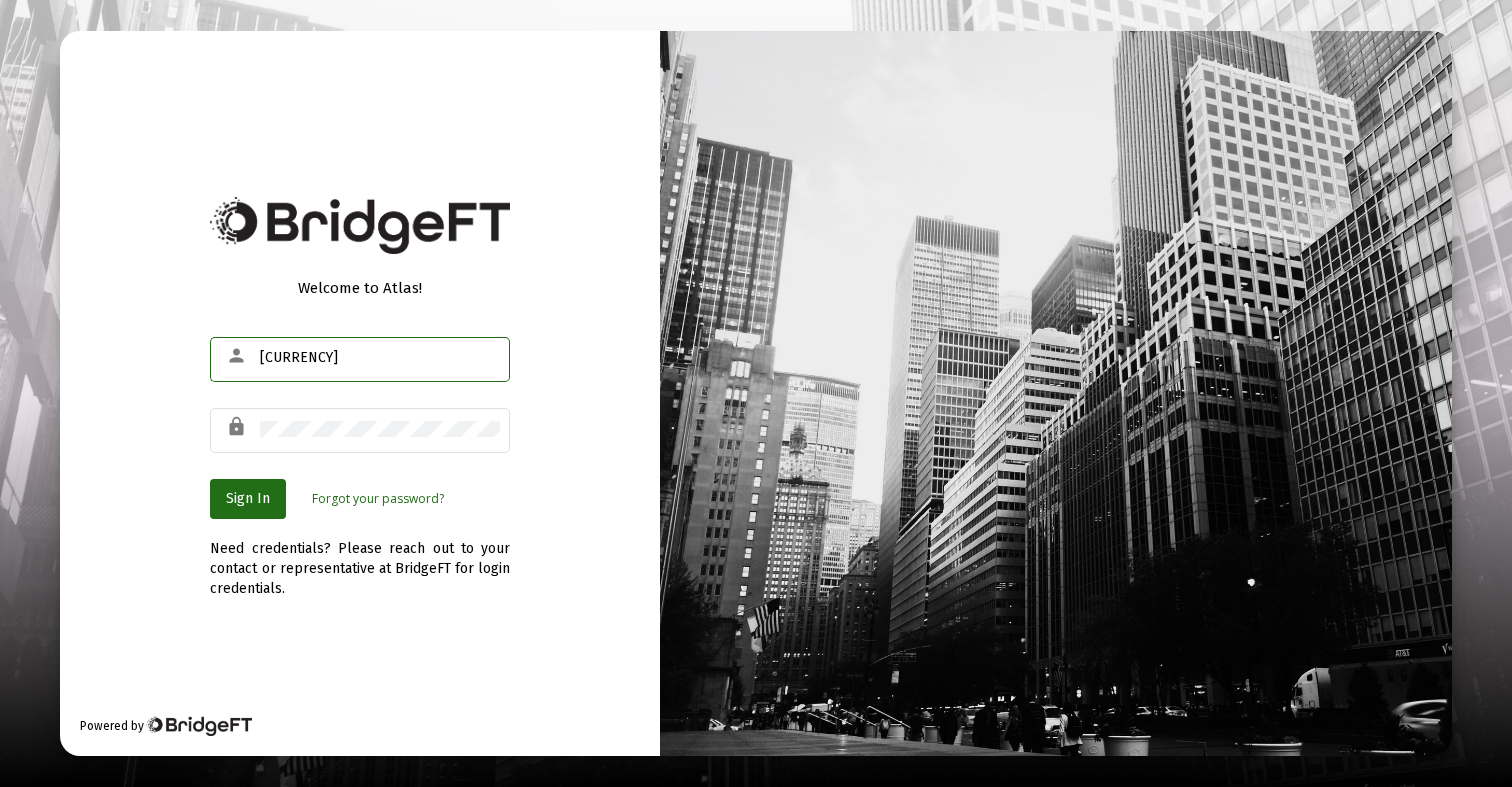 type on "$" 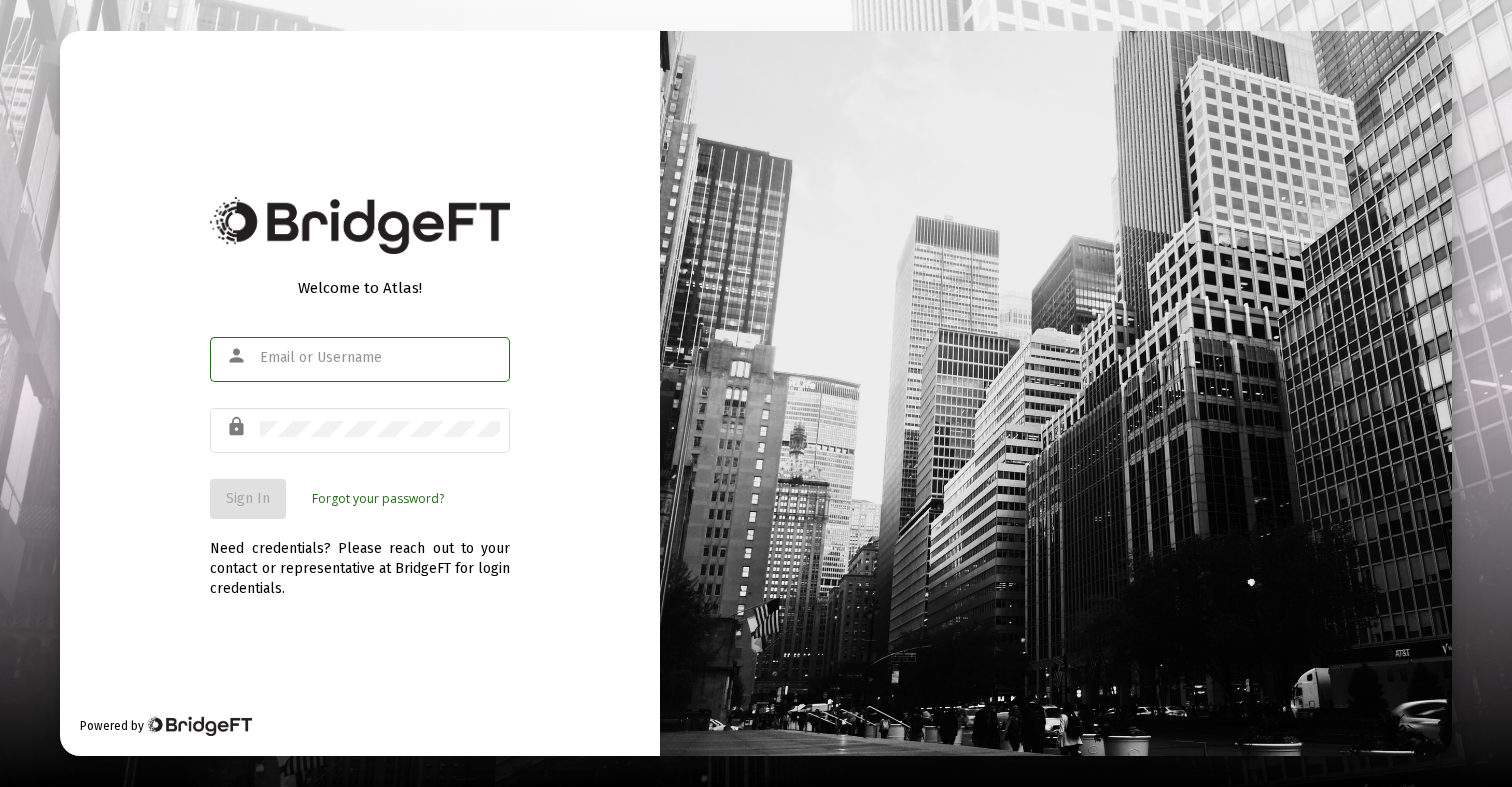 type on "b" 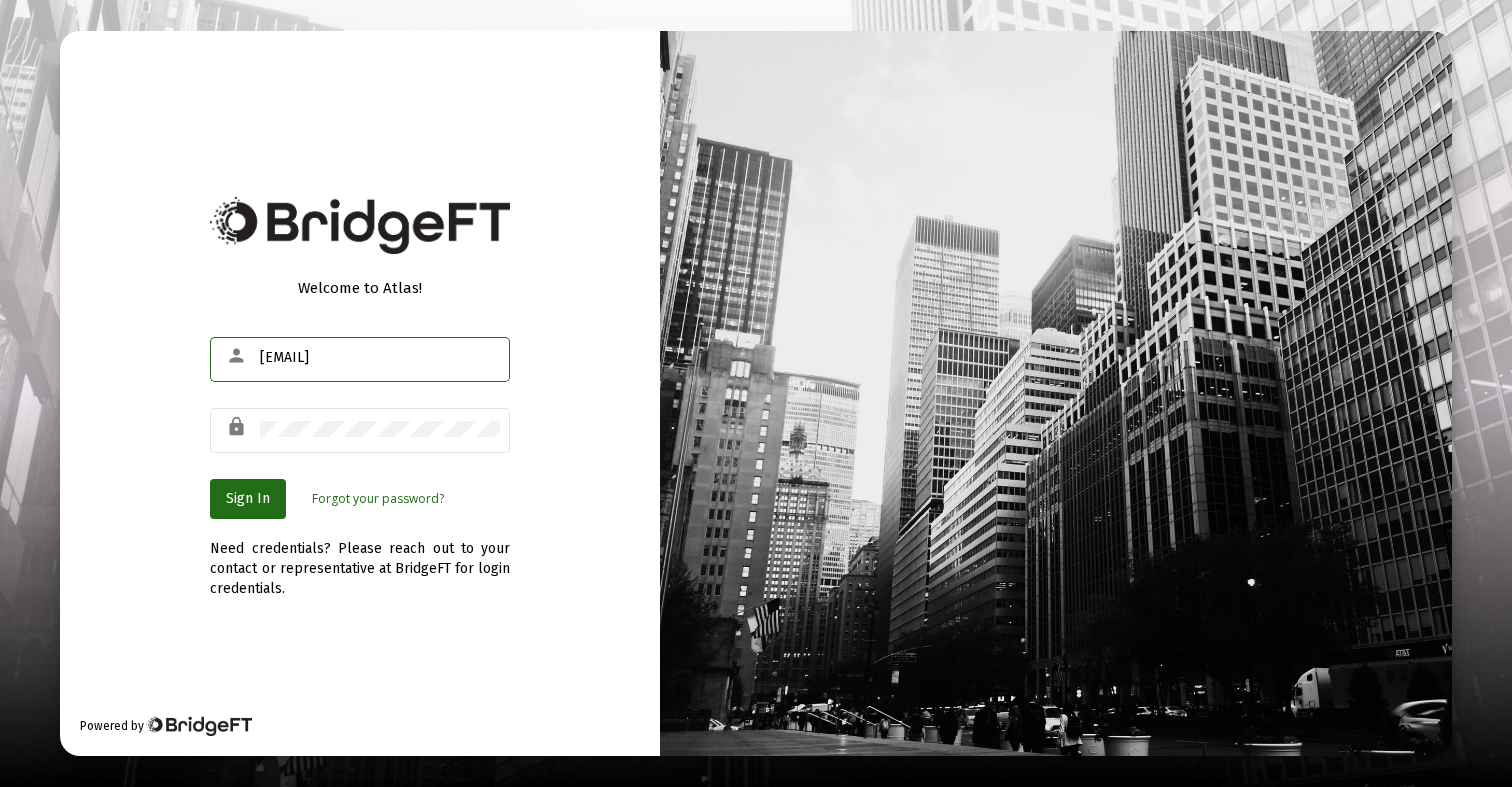 type on "[EMAIL]" 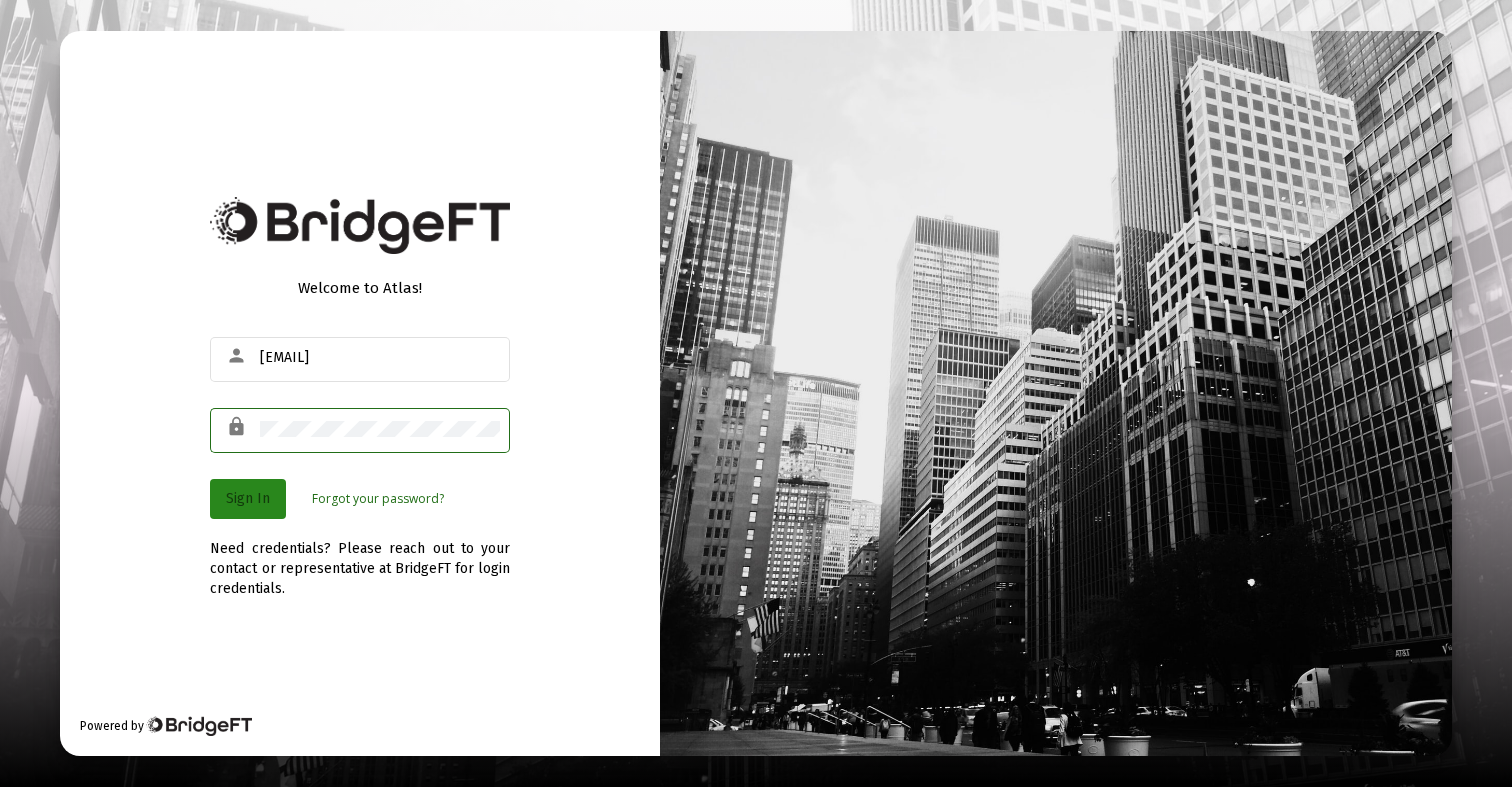 click on "Sign In" 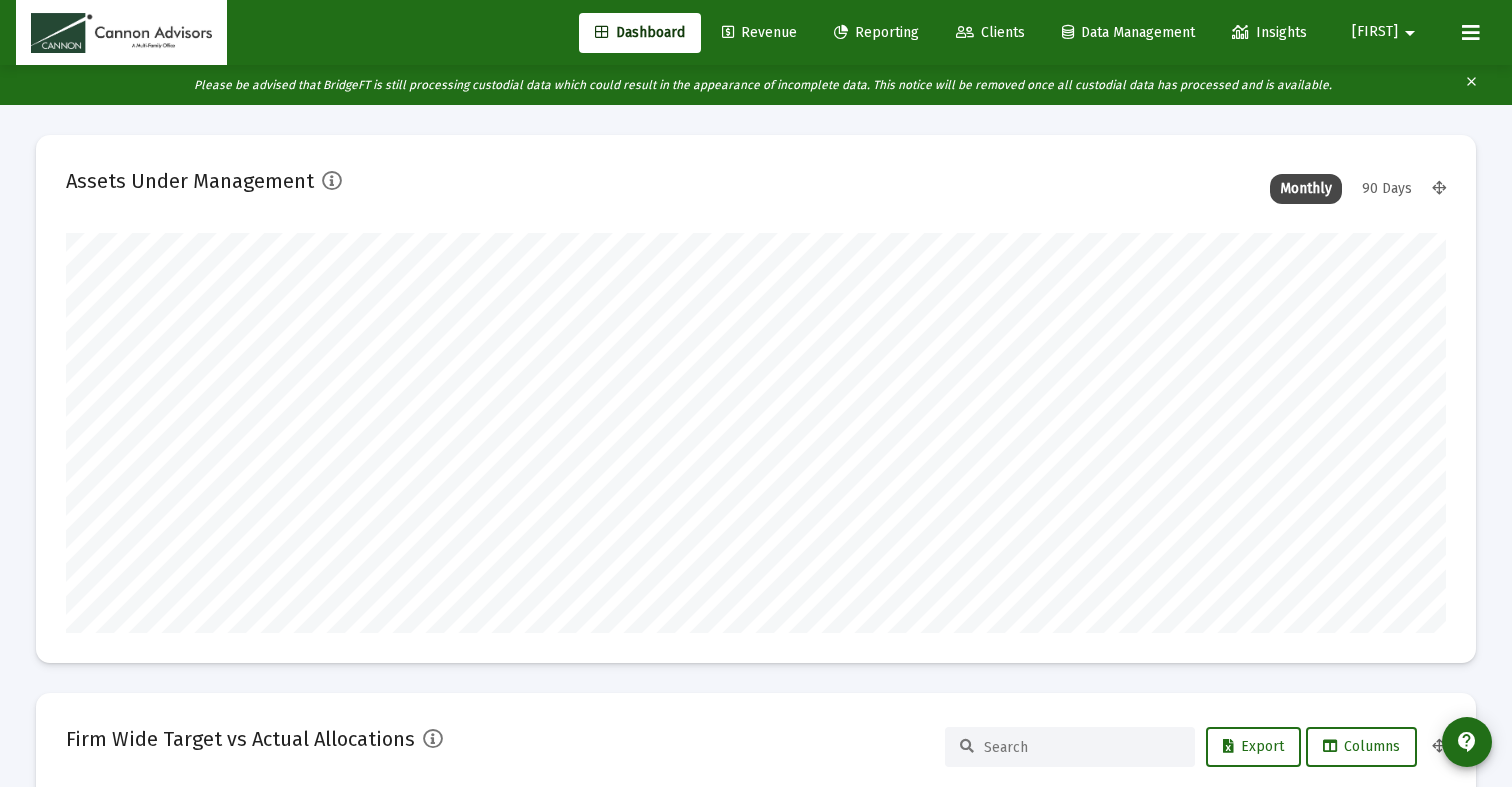 scroll, scrollTop: 999600, scrollLeft: 998620, axis: both 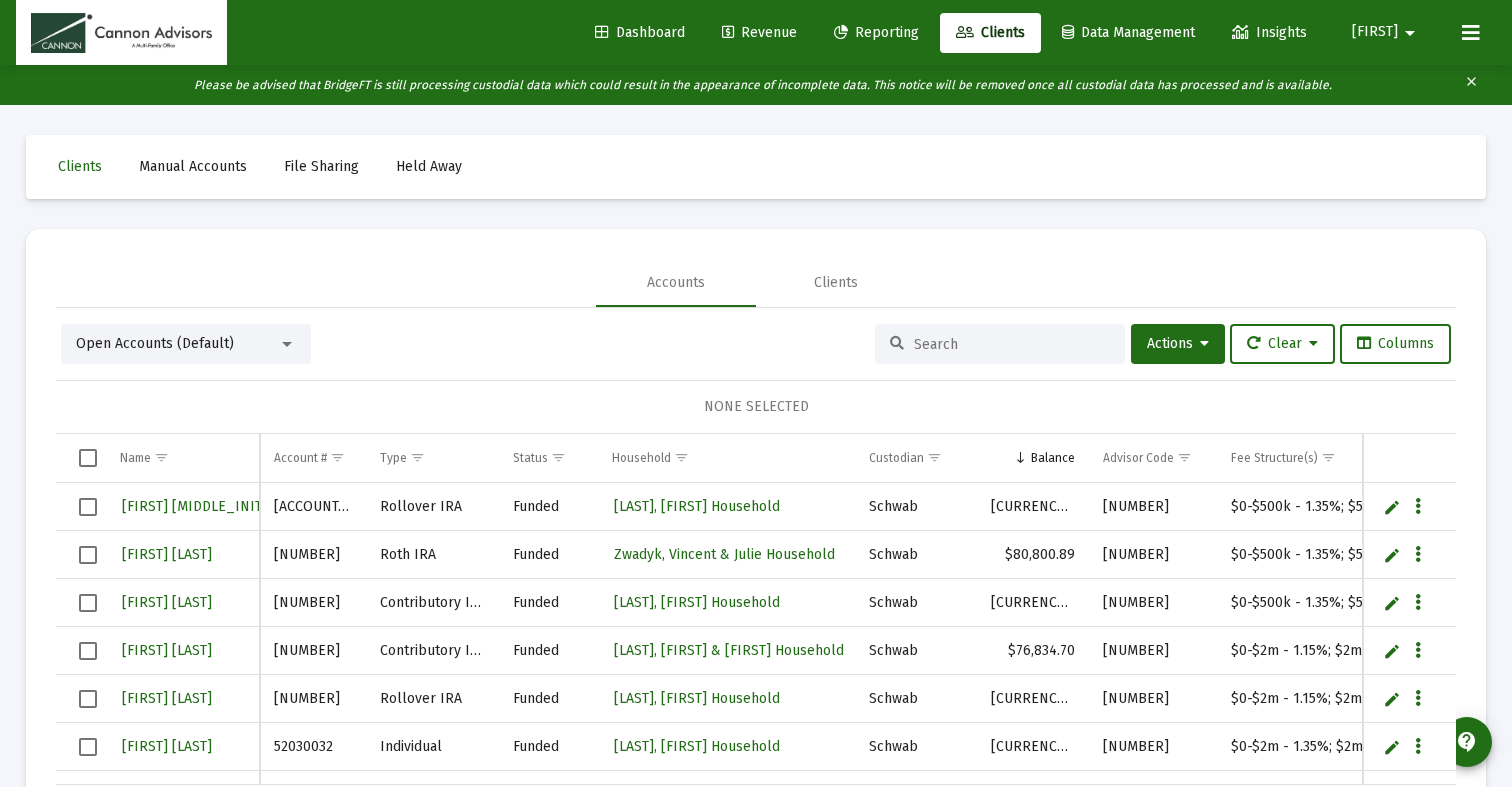 click at bounding box center [1012, 344] 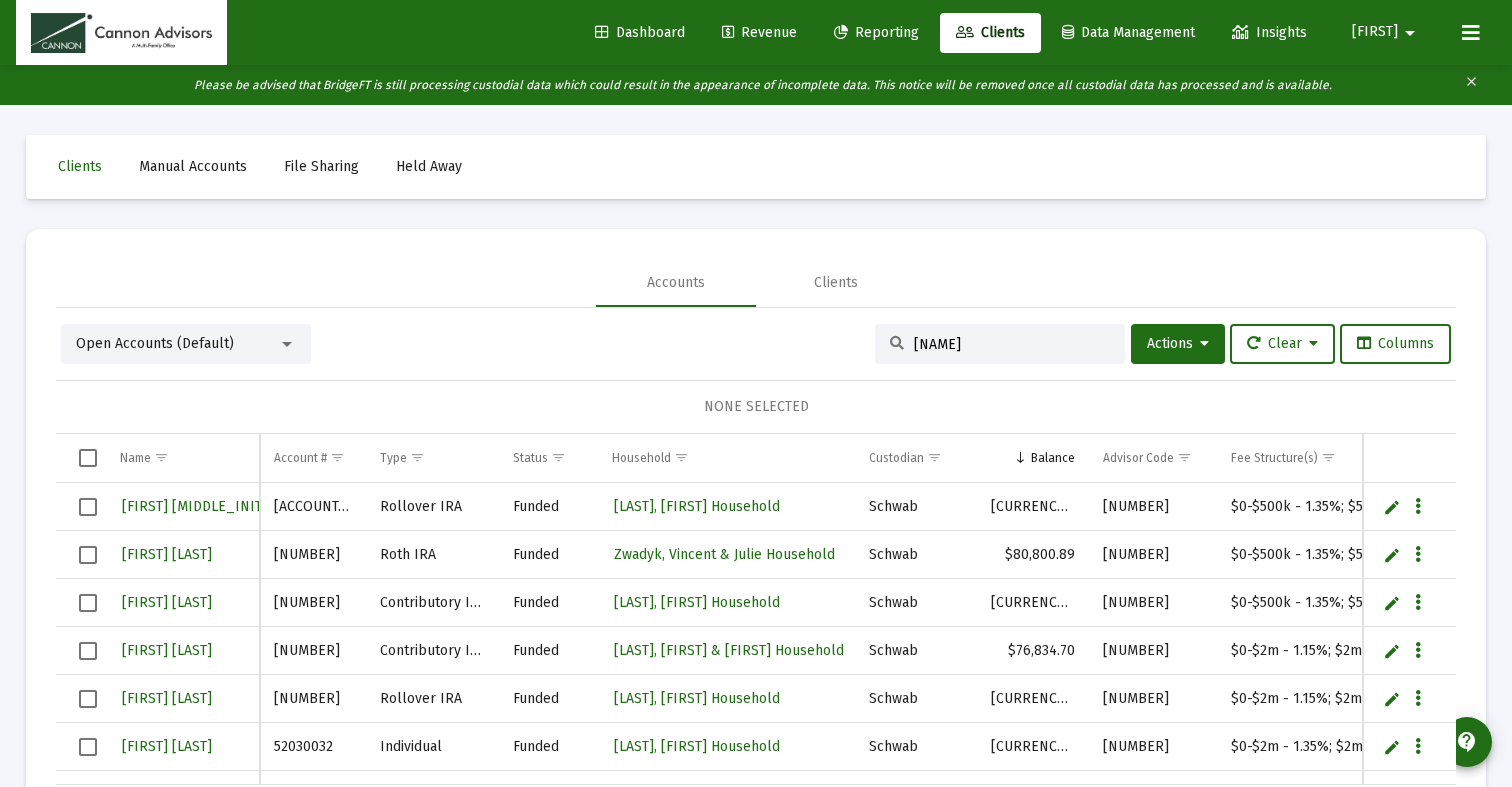 scroll, scrollTop: 0, scrollLeft: 0, axis: both 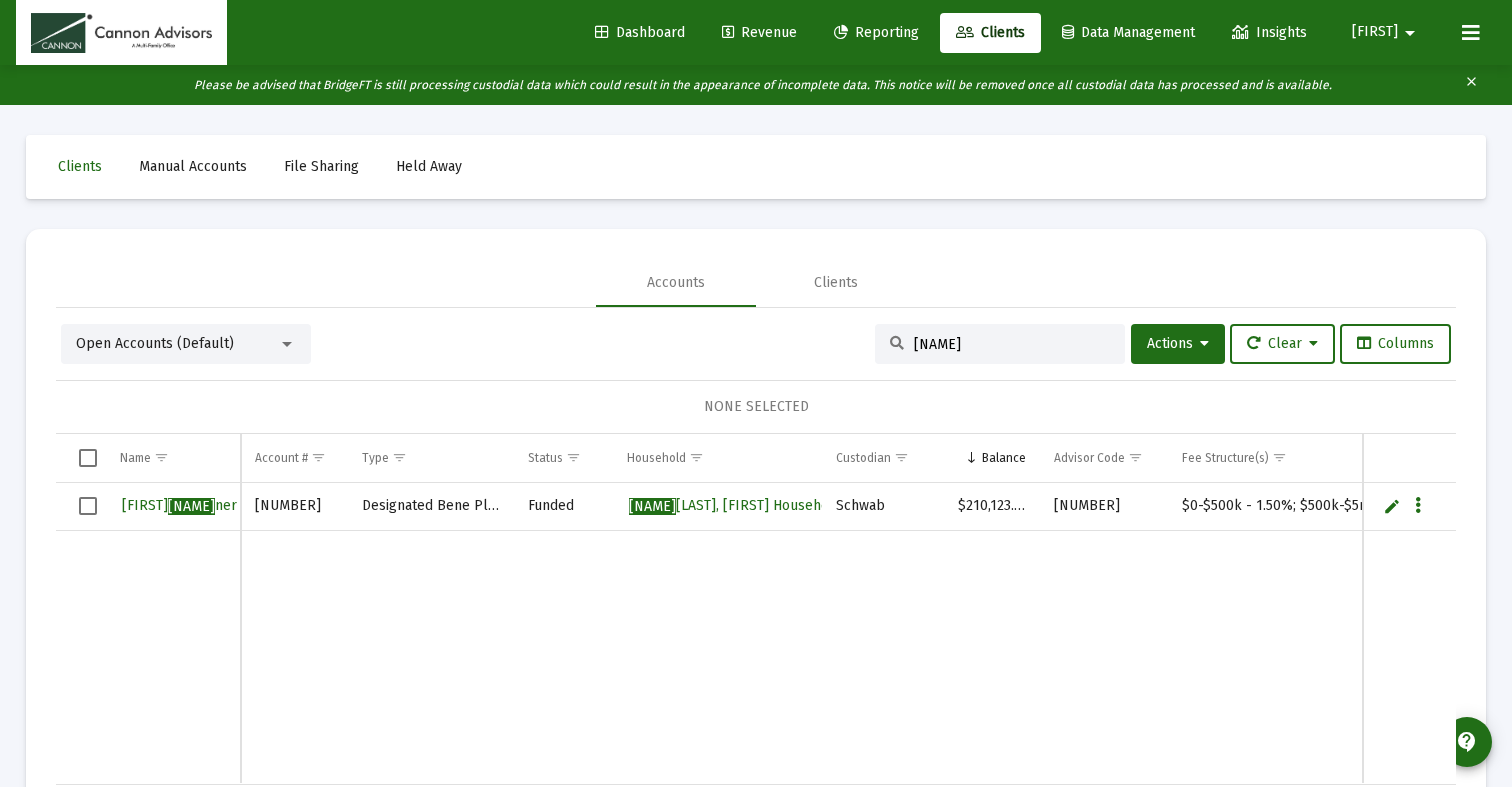 type on "[NAME]" 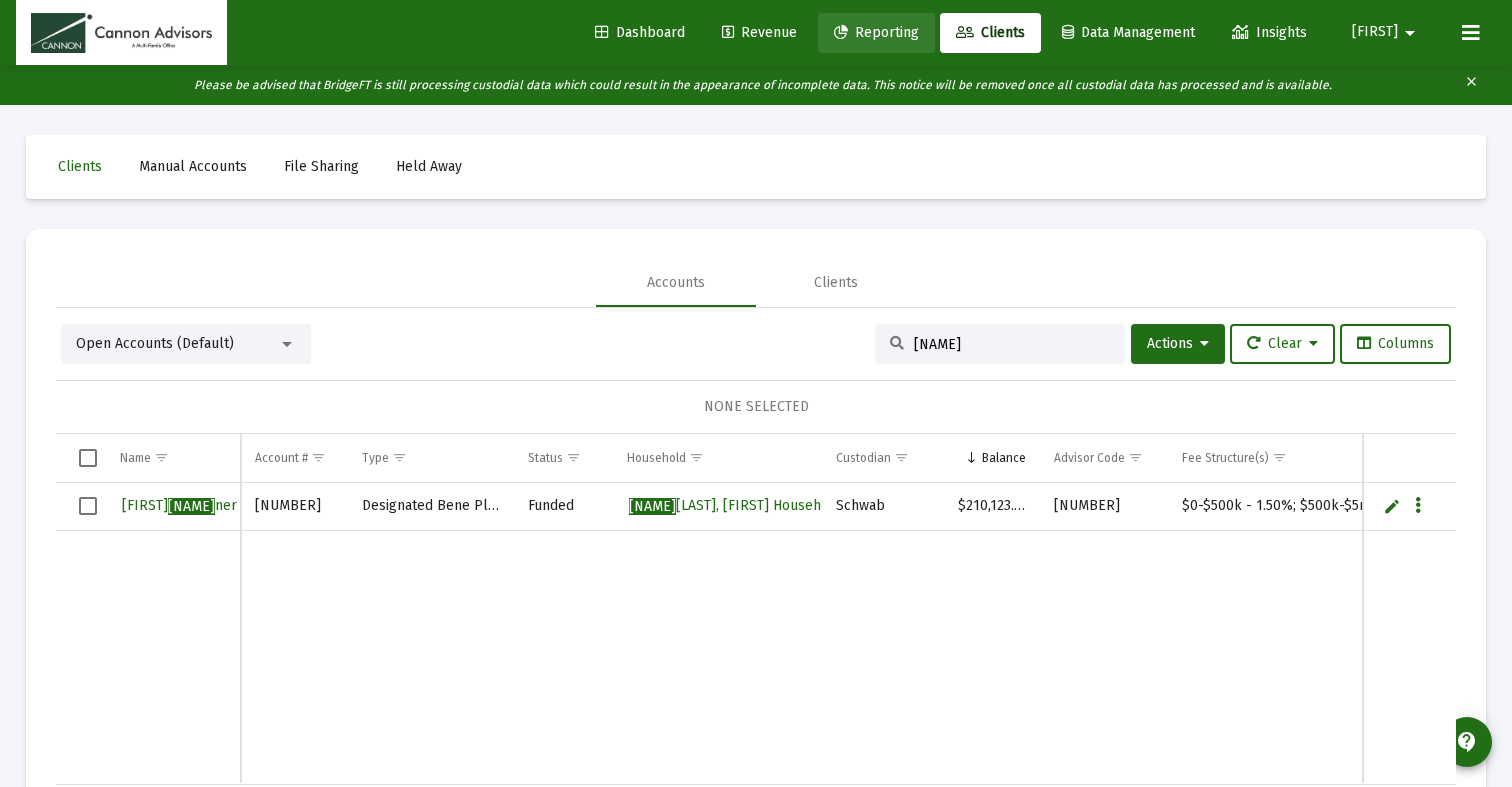 click on "Reporting" 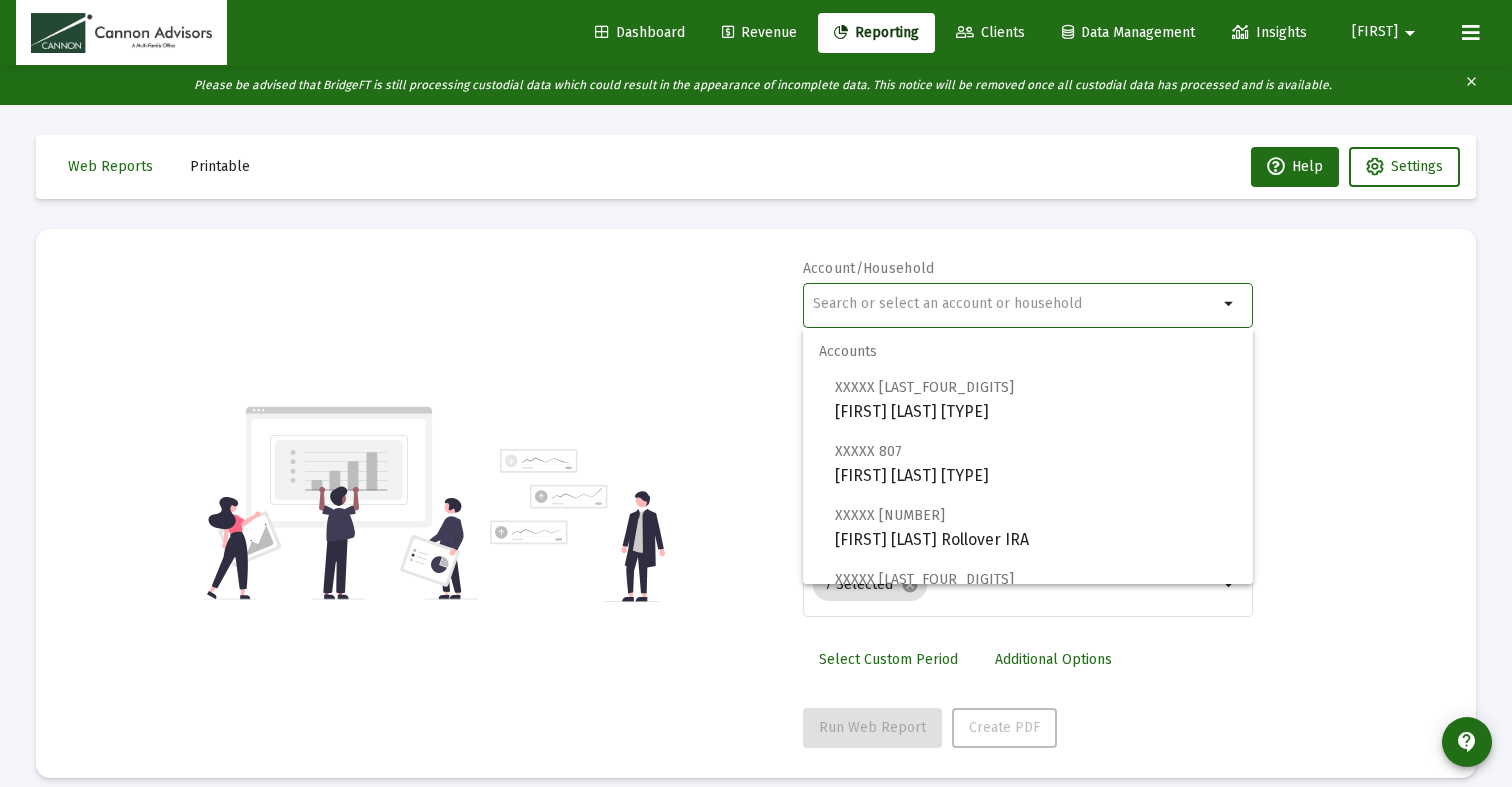 click at bounding box center [1015, 304] 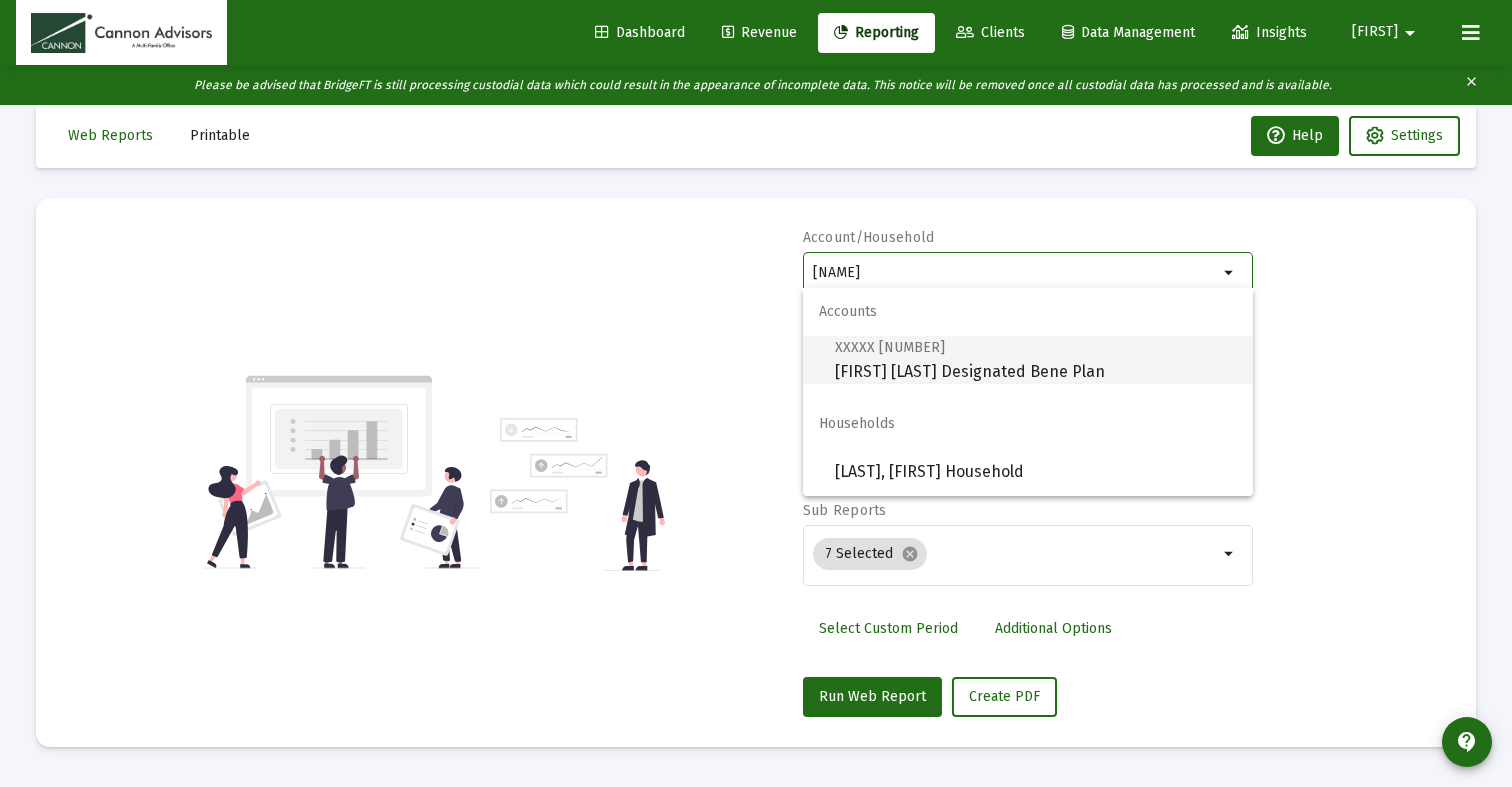 scroll, scrollTop: 40, scrollLeft: 0, axis: vertical 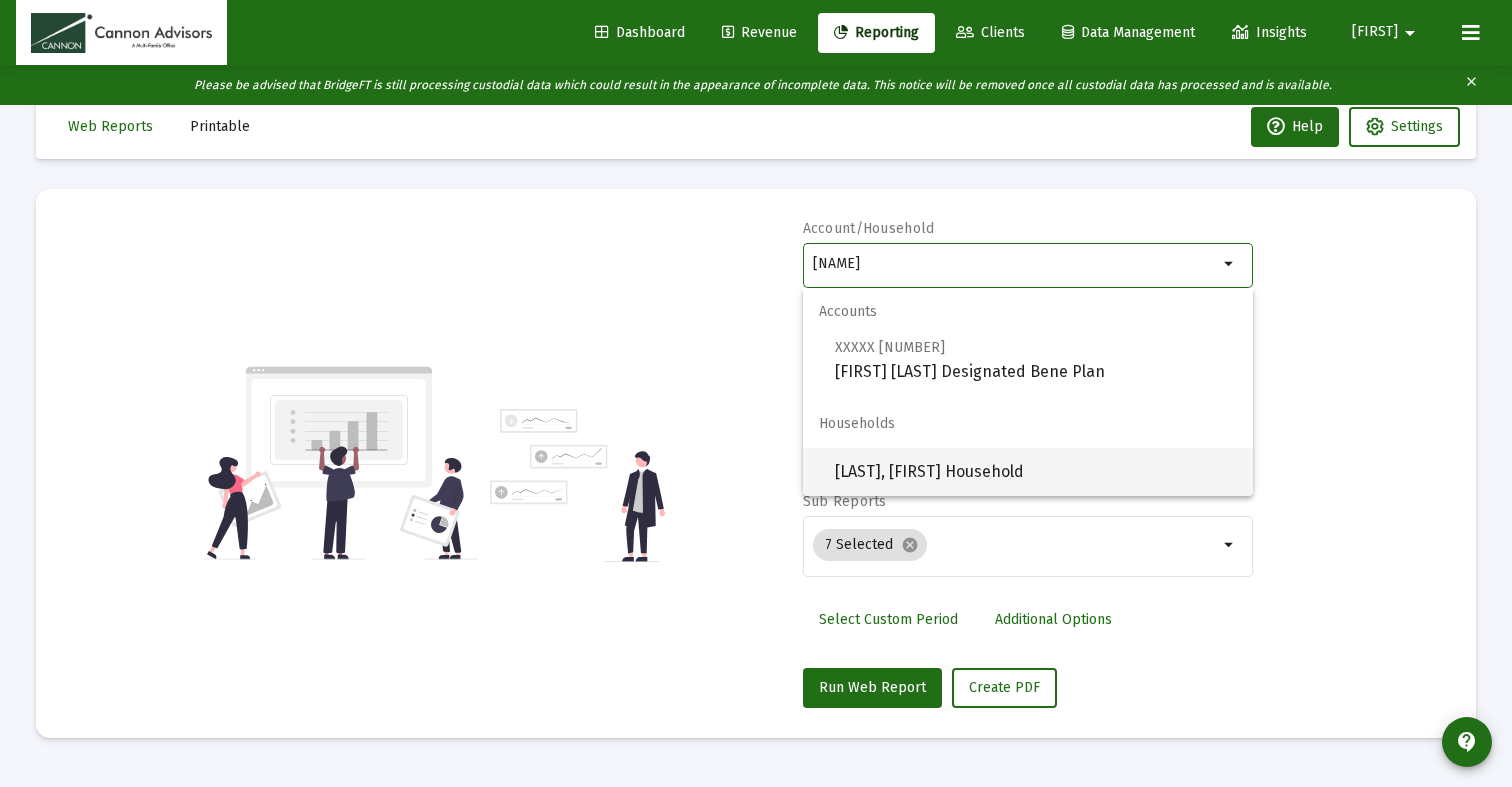 click on "[LAST], [FIRST] Household" at bounding box center (1036, 472) 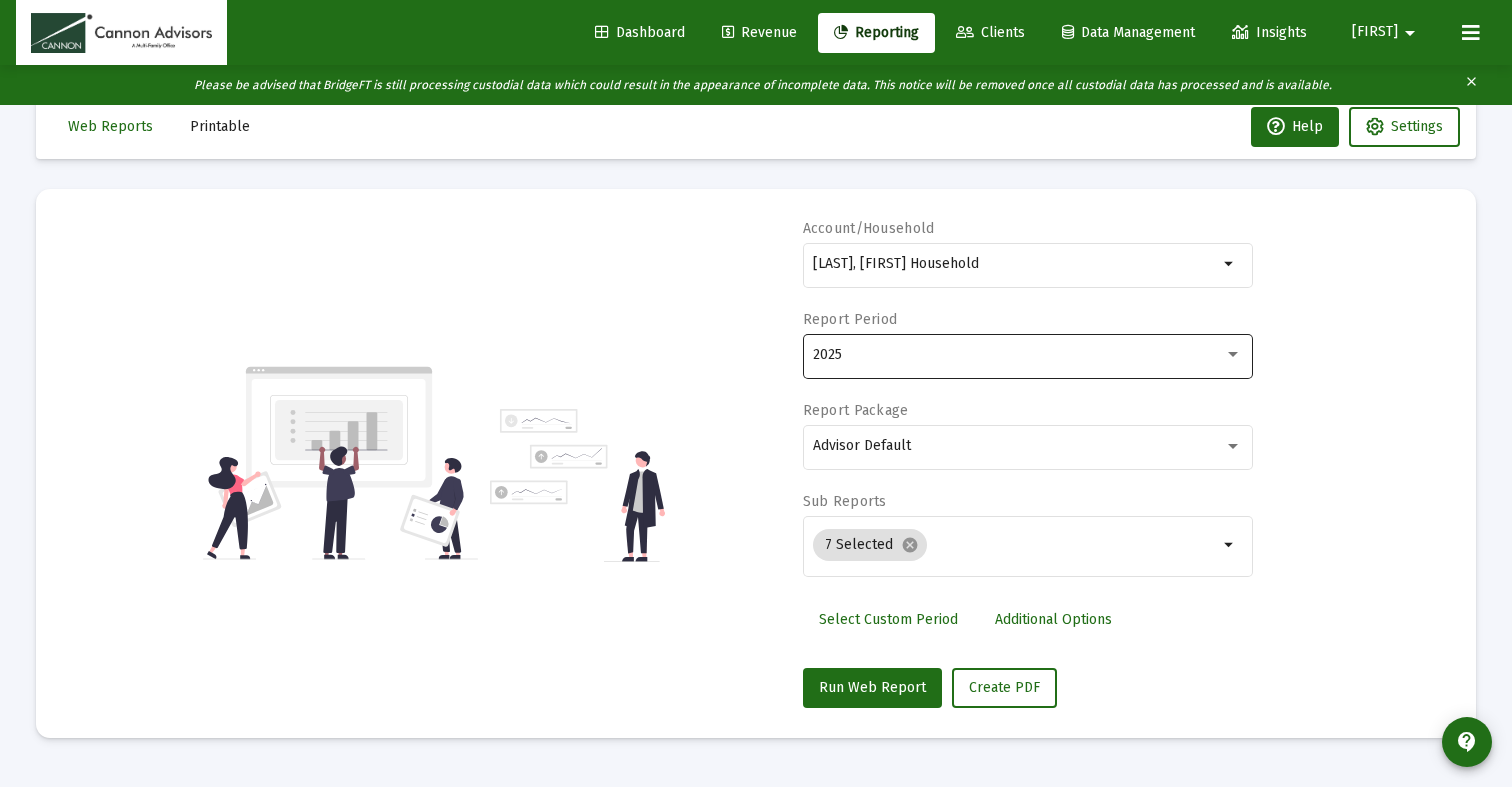 click on "2025" 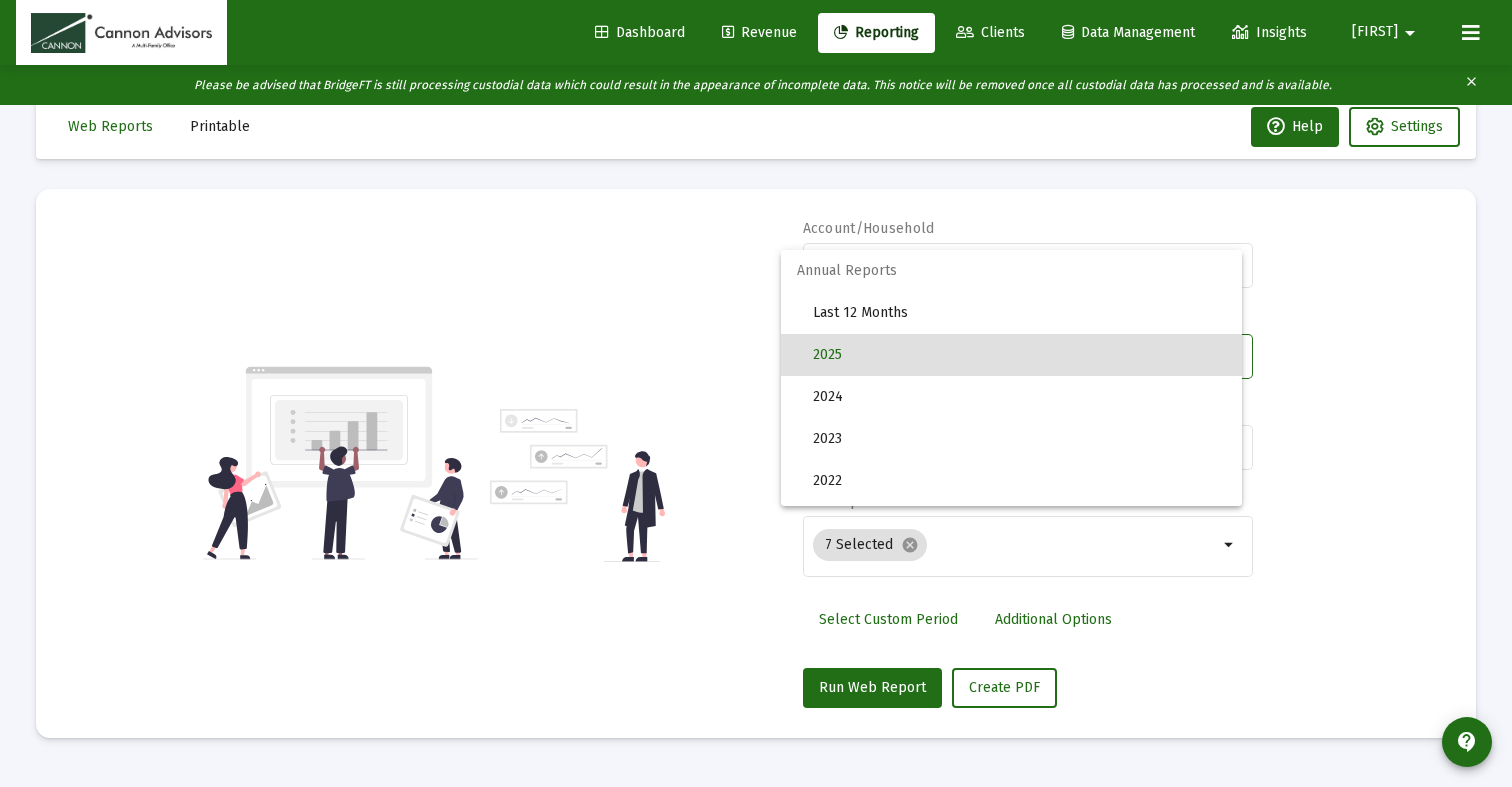 click at bounding box center [756, 393] 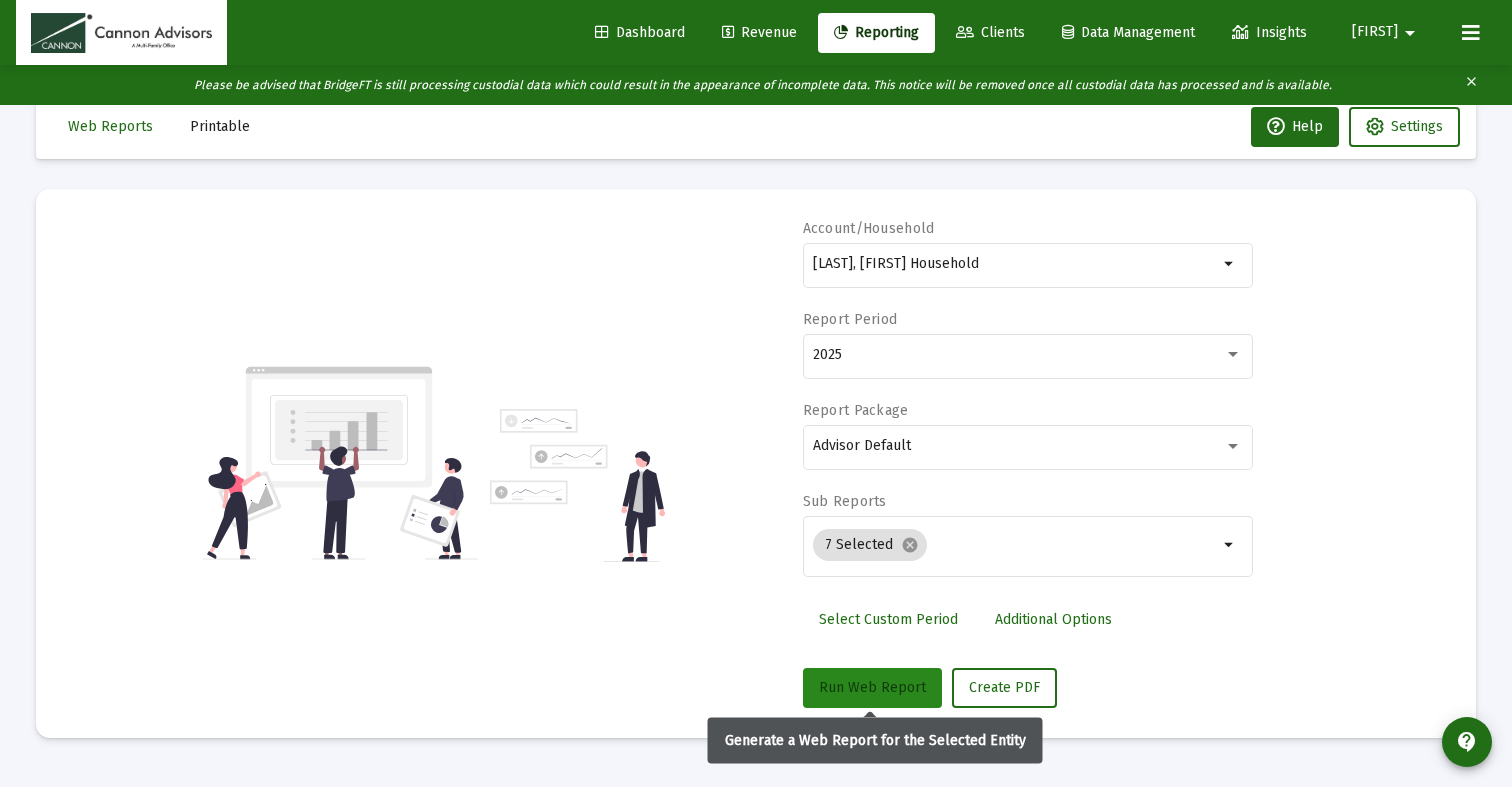 click on "Run Web Report" 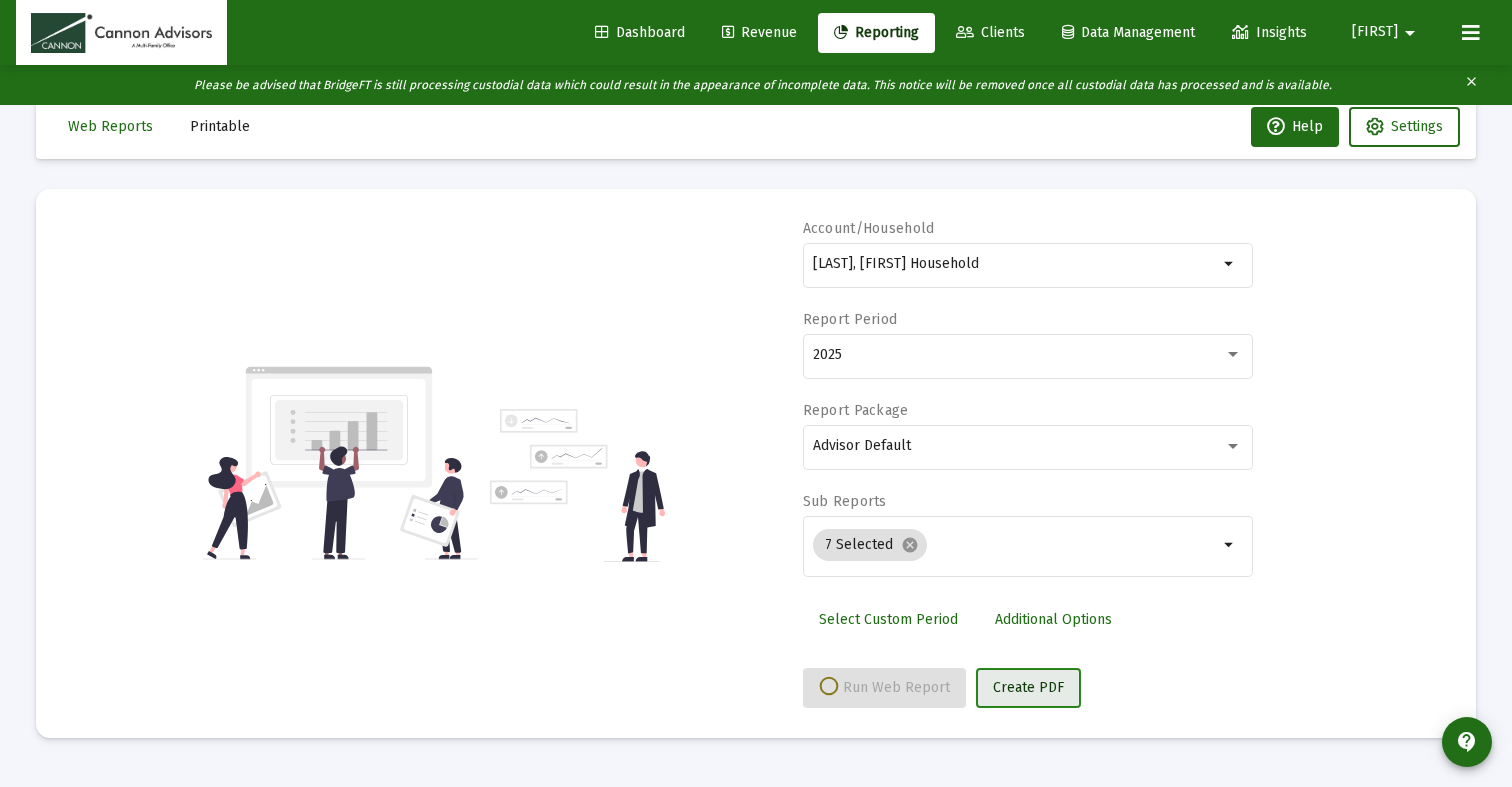 click on "Create PDF" 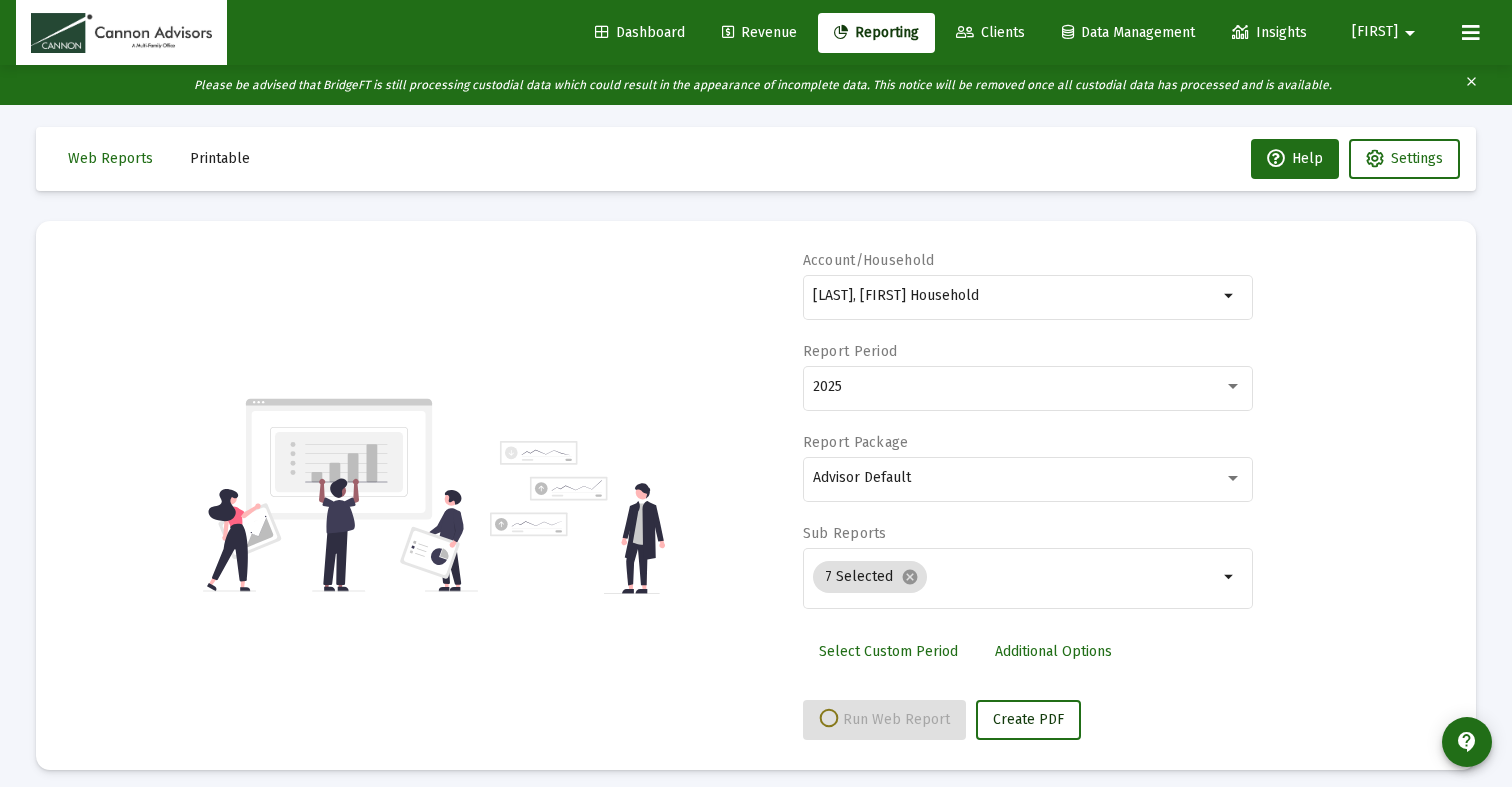 scroll, scrollTop: 2, scrollLeft: 0, axis: vertical 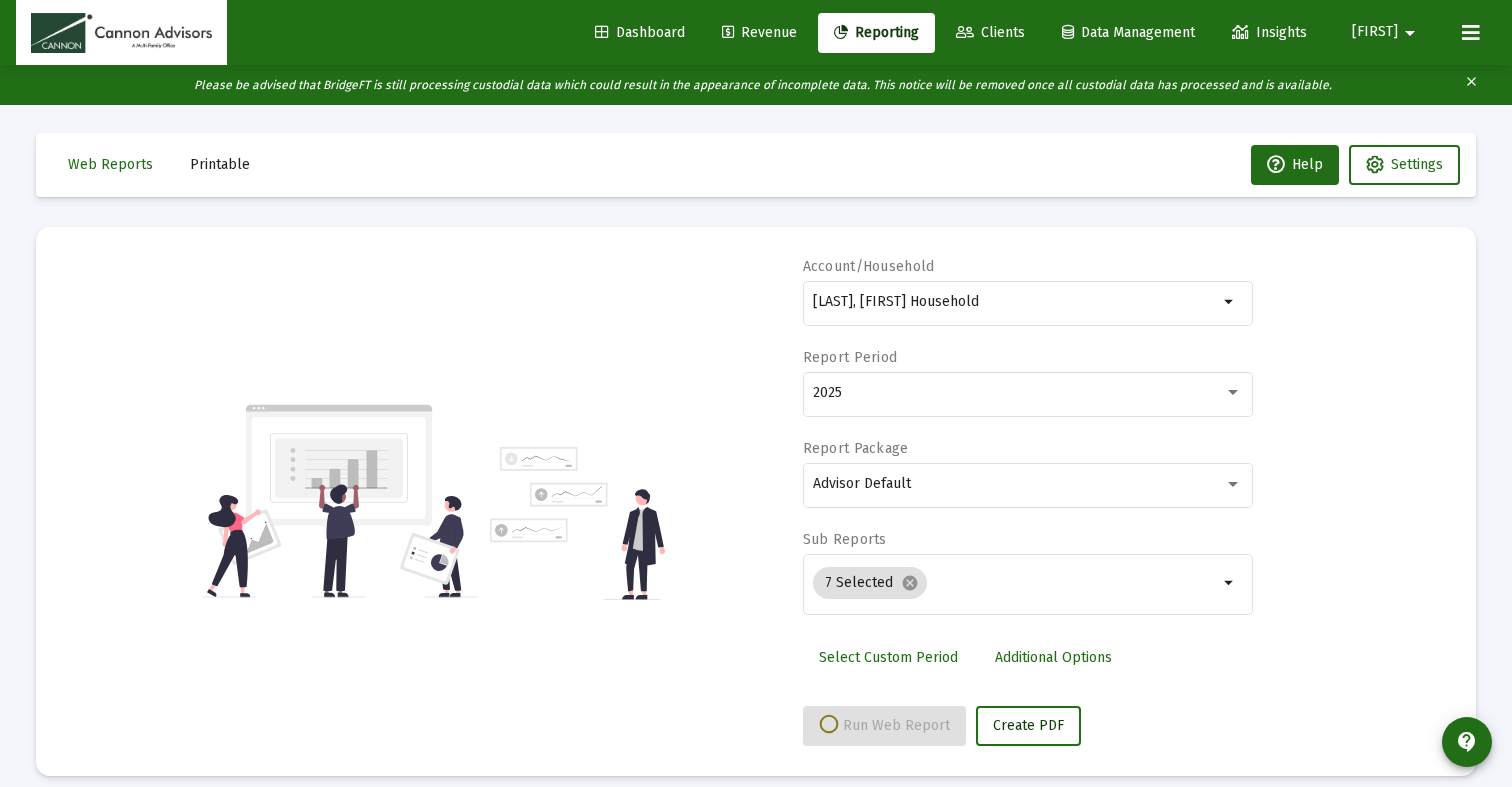 select on "View all" 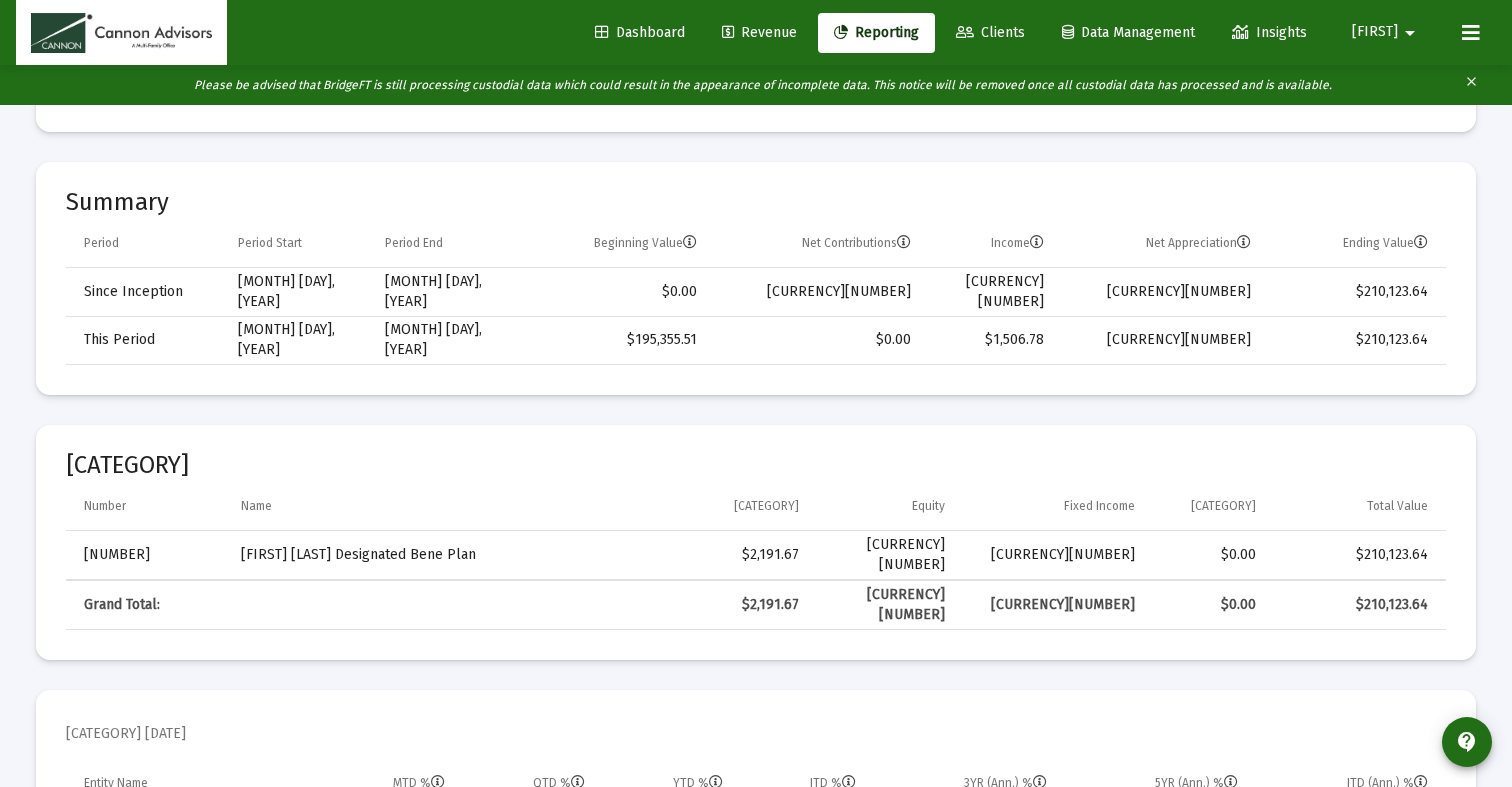 scroll, scrollTop: 648, scrollLeft: 0, axis: vertical 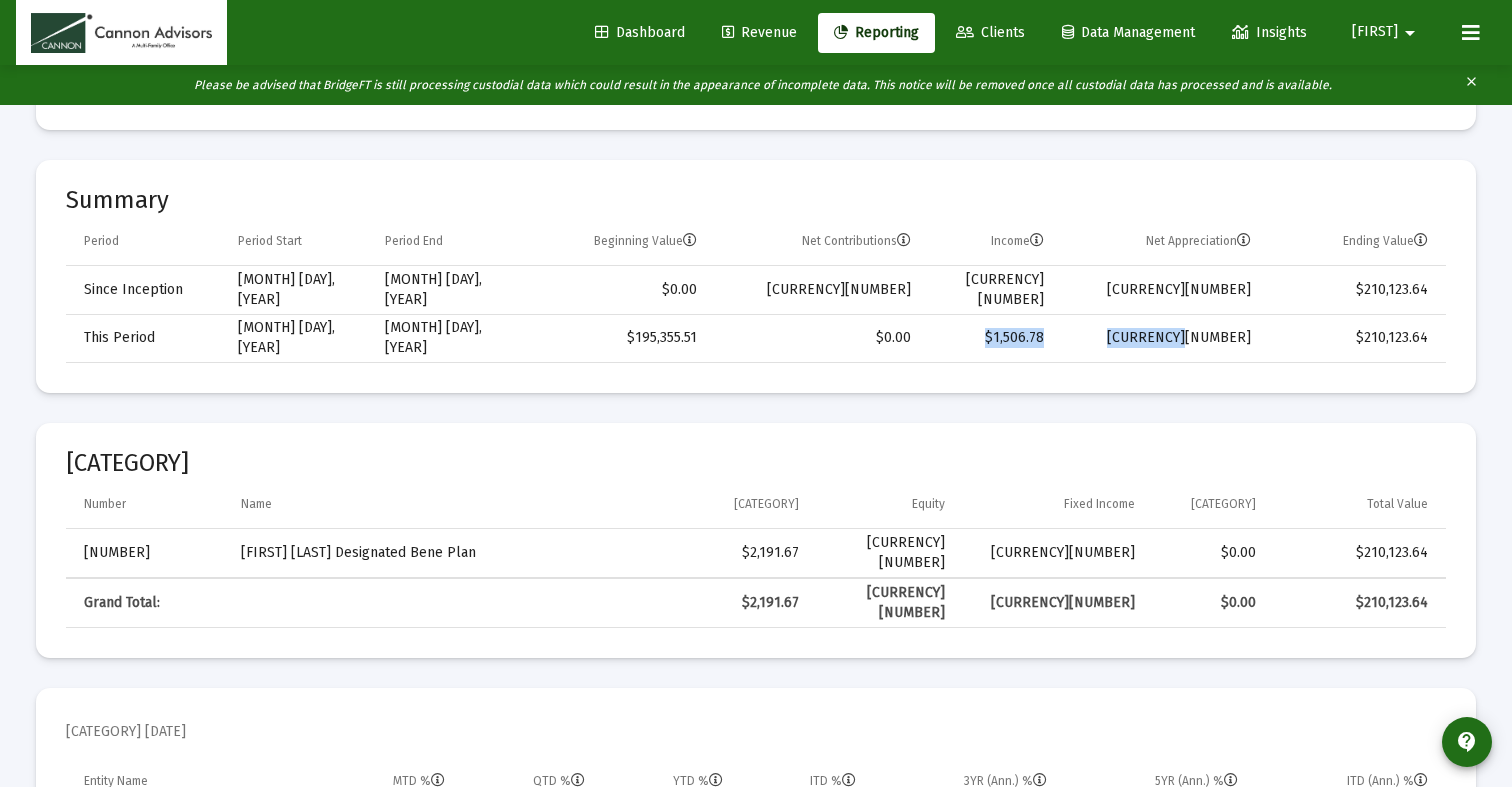 drag, startPoint x: 1258, startPoint y: 338, endPoint x: 986, endPoint y: 336, distance: 272.00735 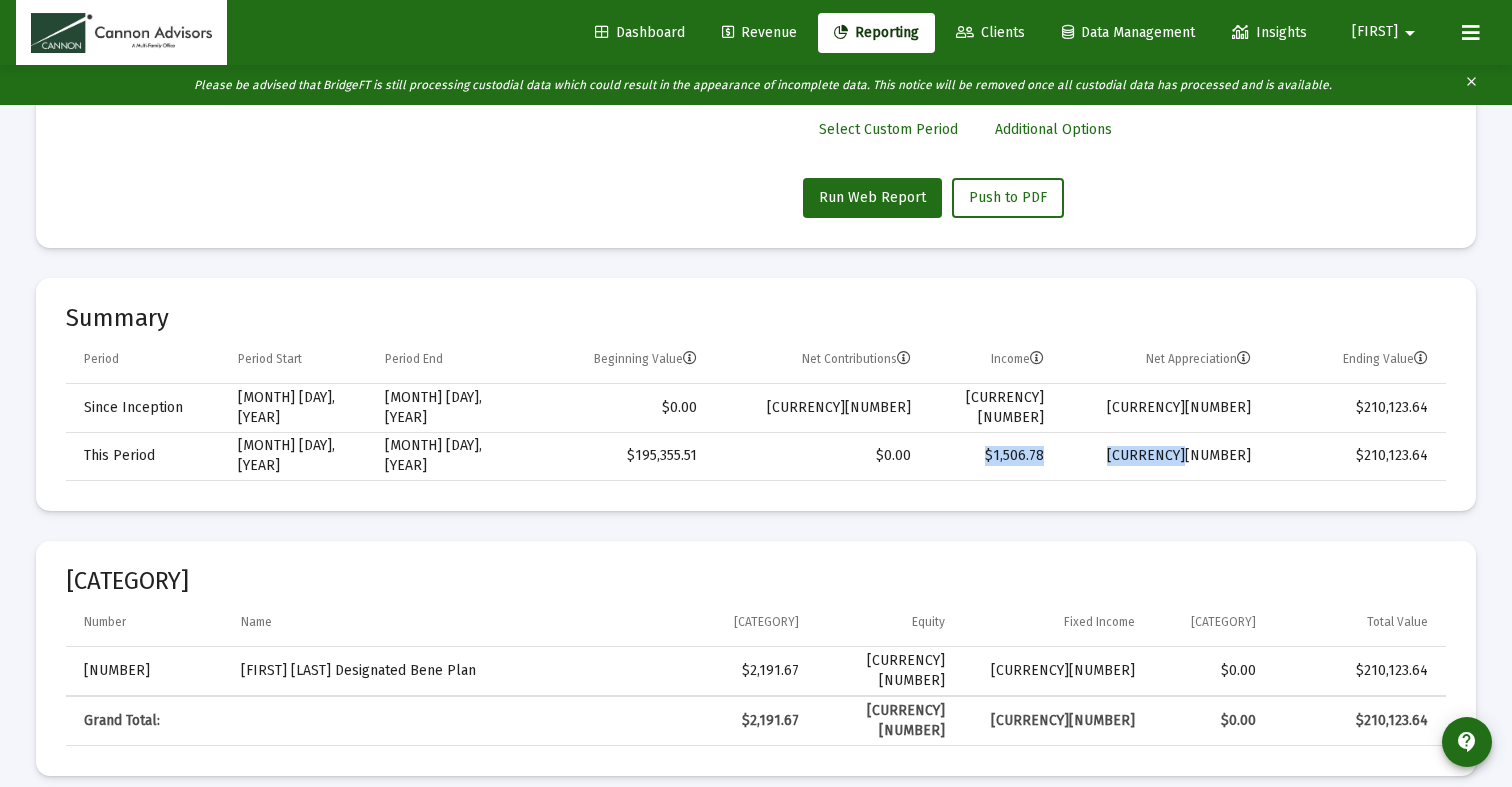 scroll, scrollTop: 511, scrollLeft: 0, axis: vertical 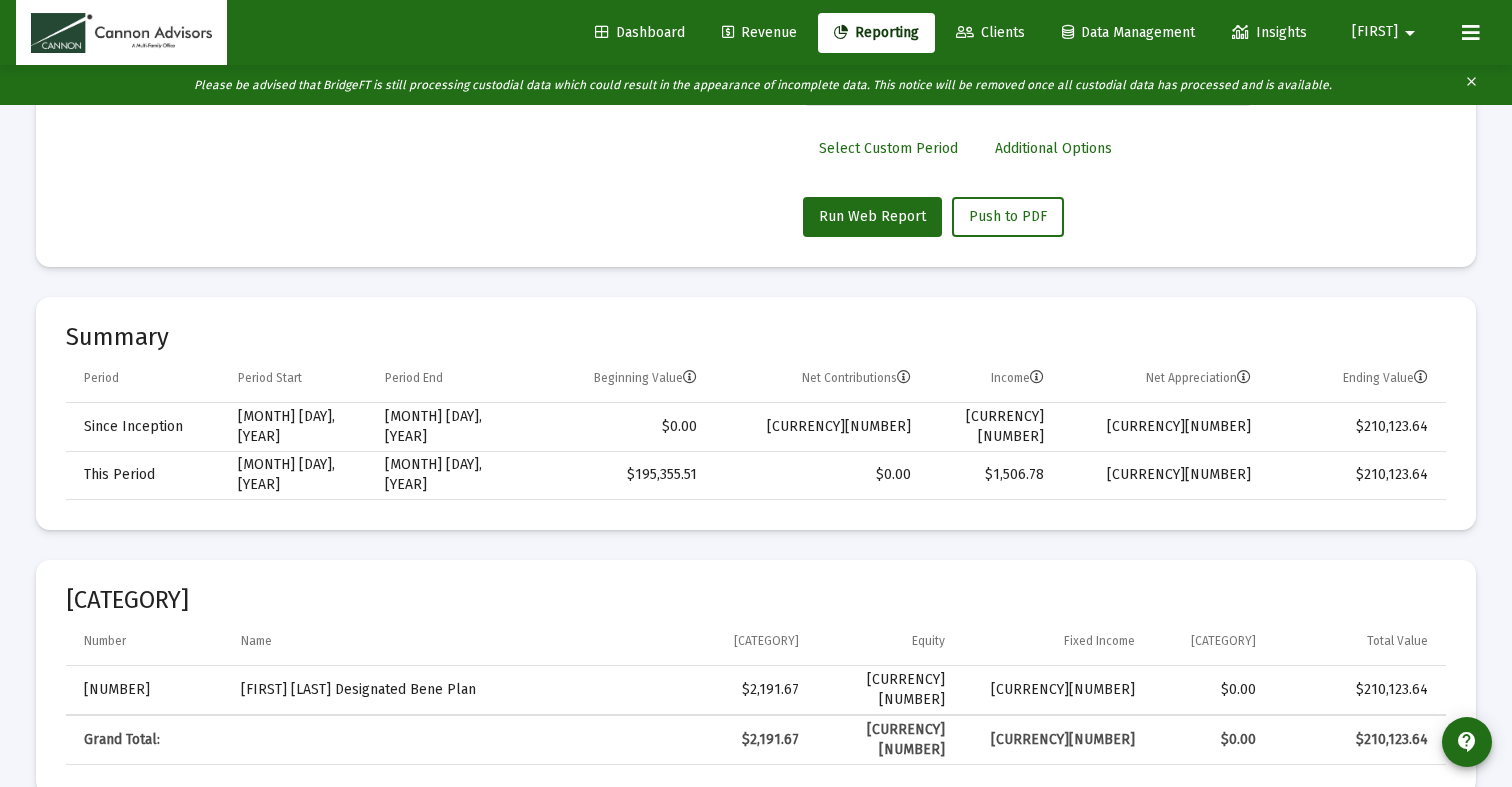 click on "[CURRENCY][NUMBER]" 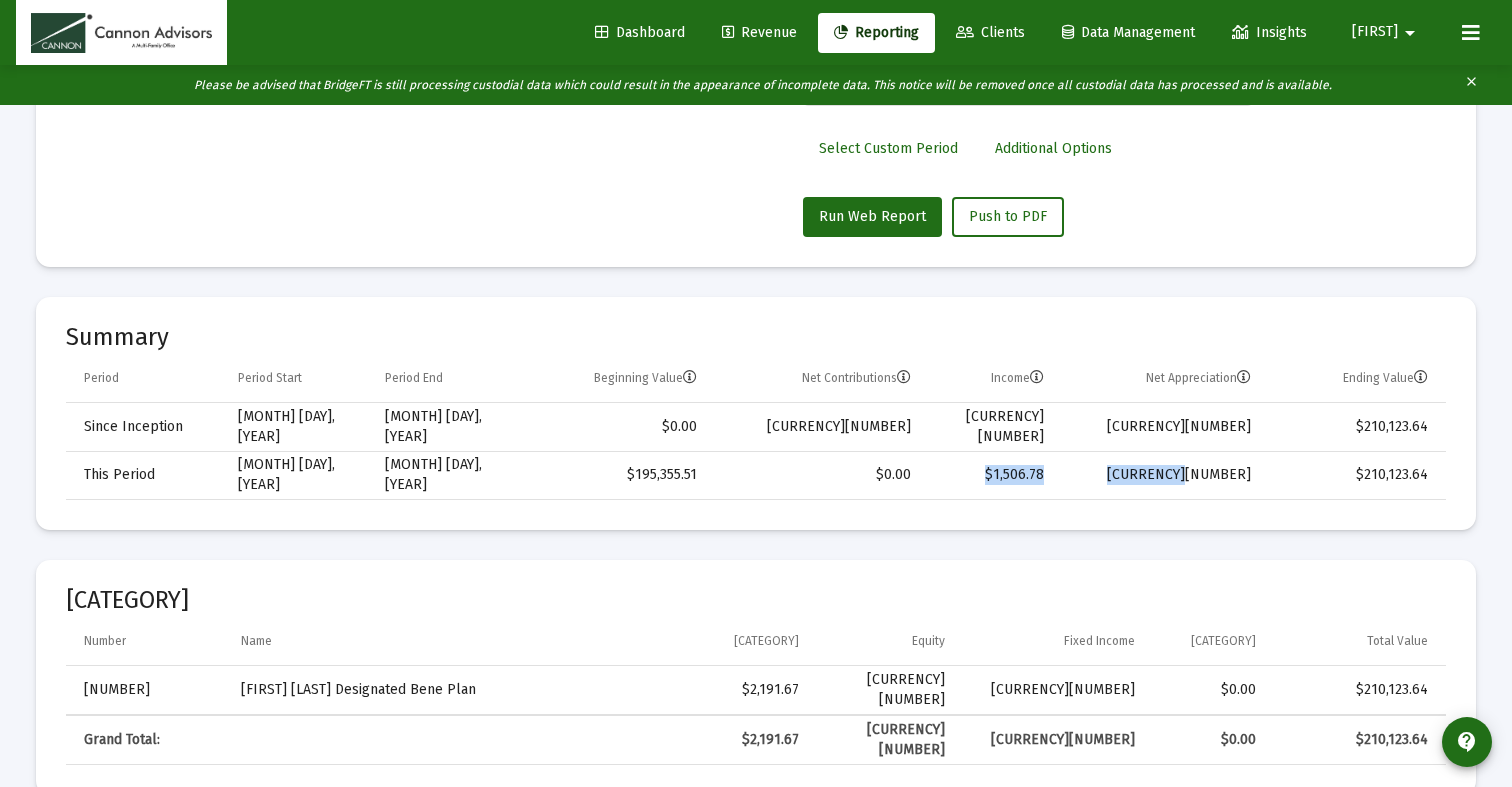 drag, startPoint x: 1257, startPoint y: 470, endPoint x: 983, endPoint y: 475, distance: 274.04562 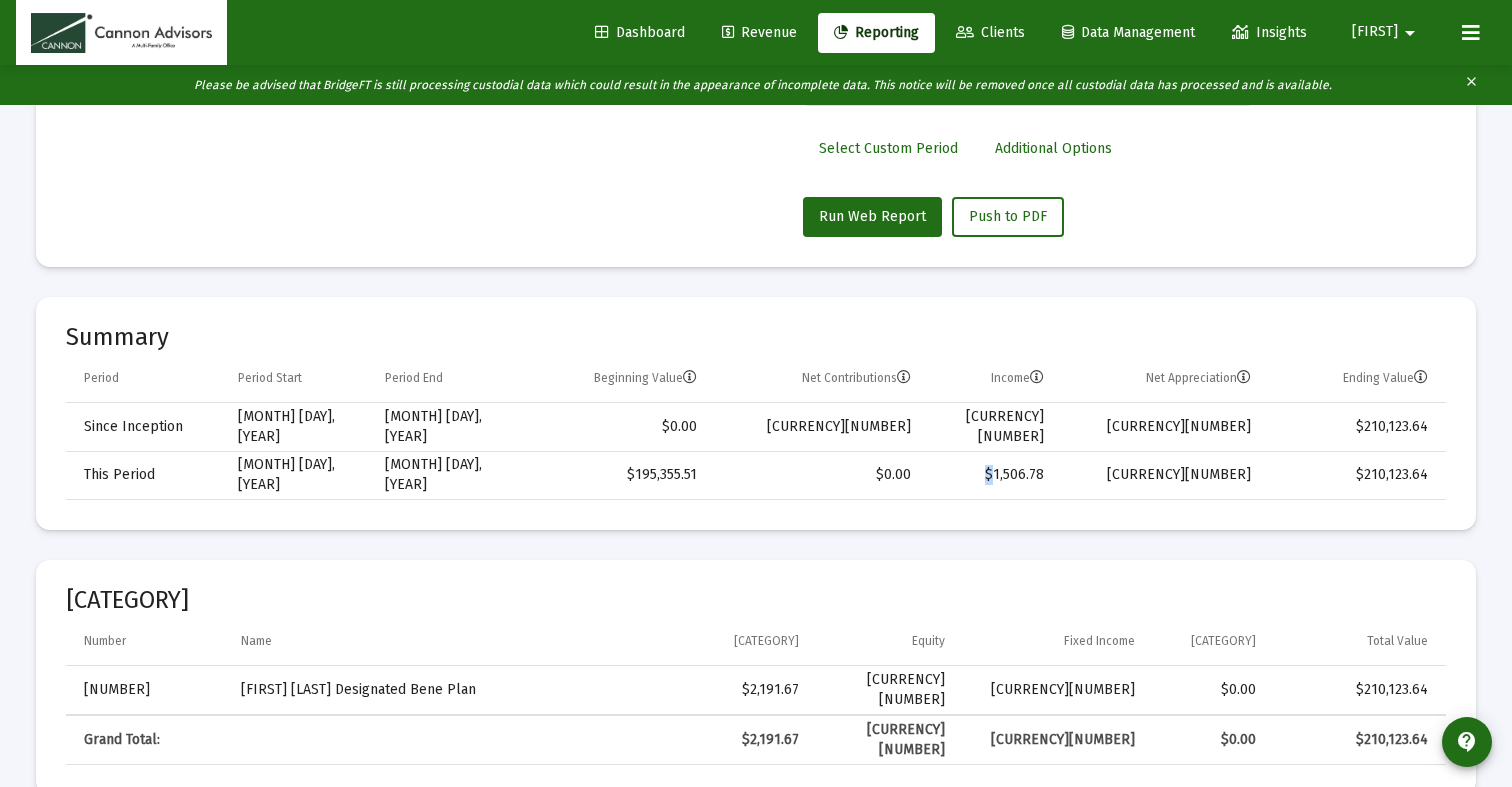 click on "$1,506.78" 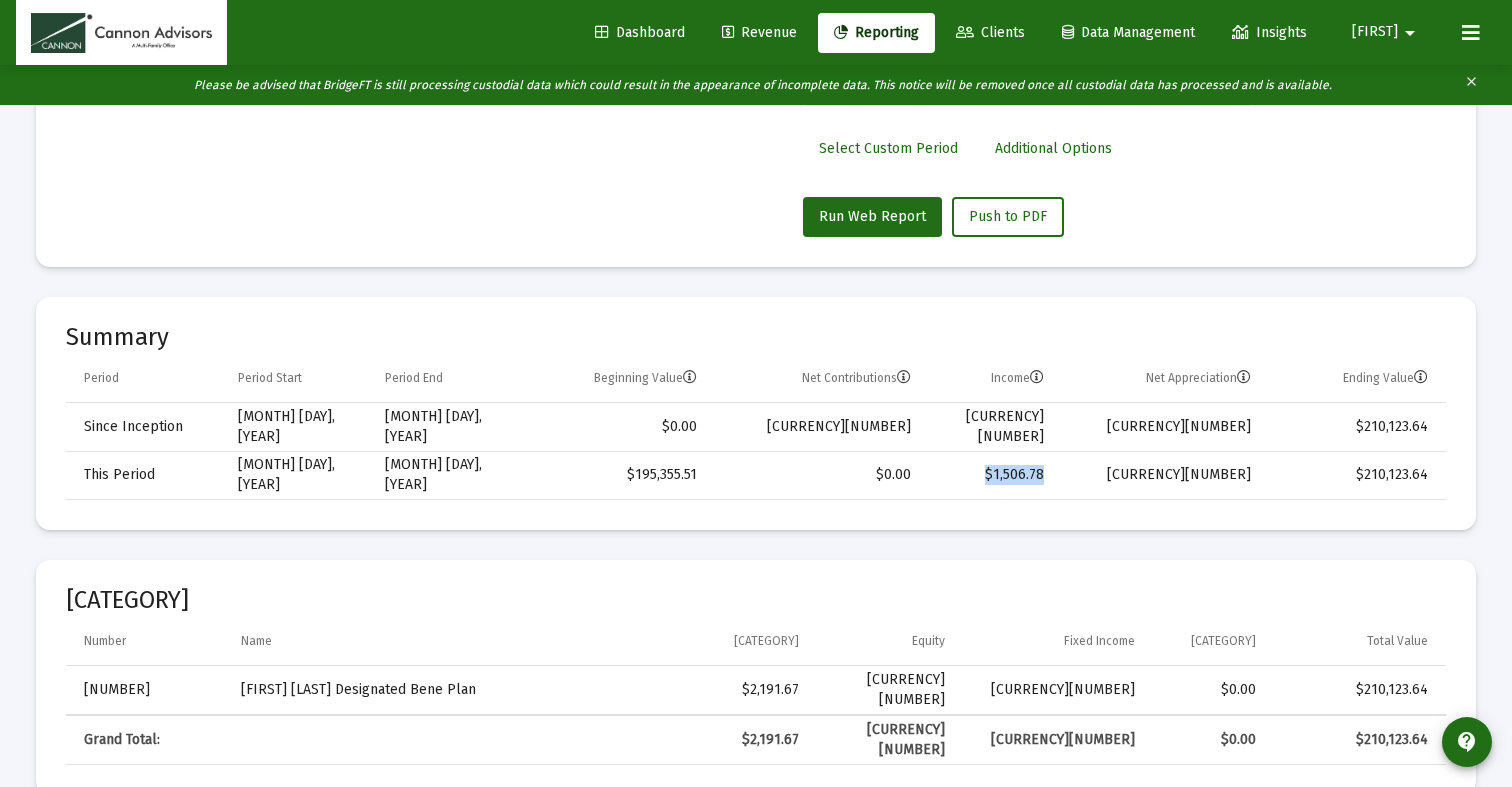 click on "$1,506.78" 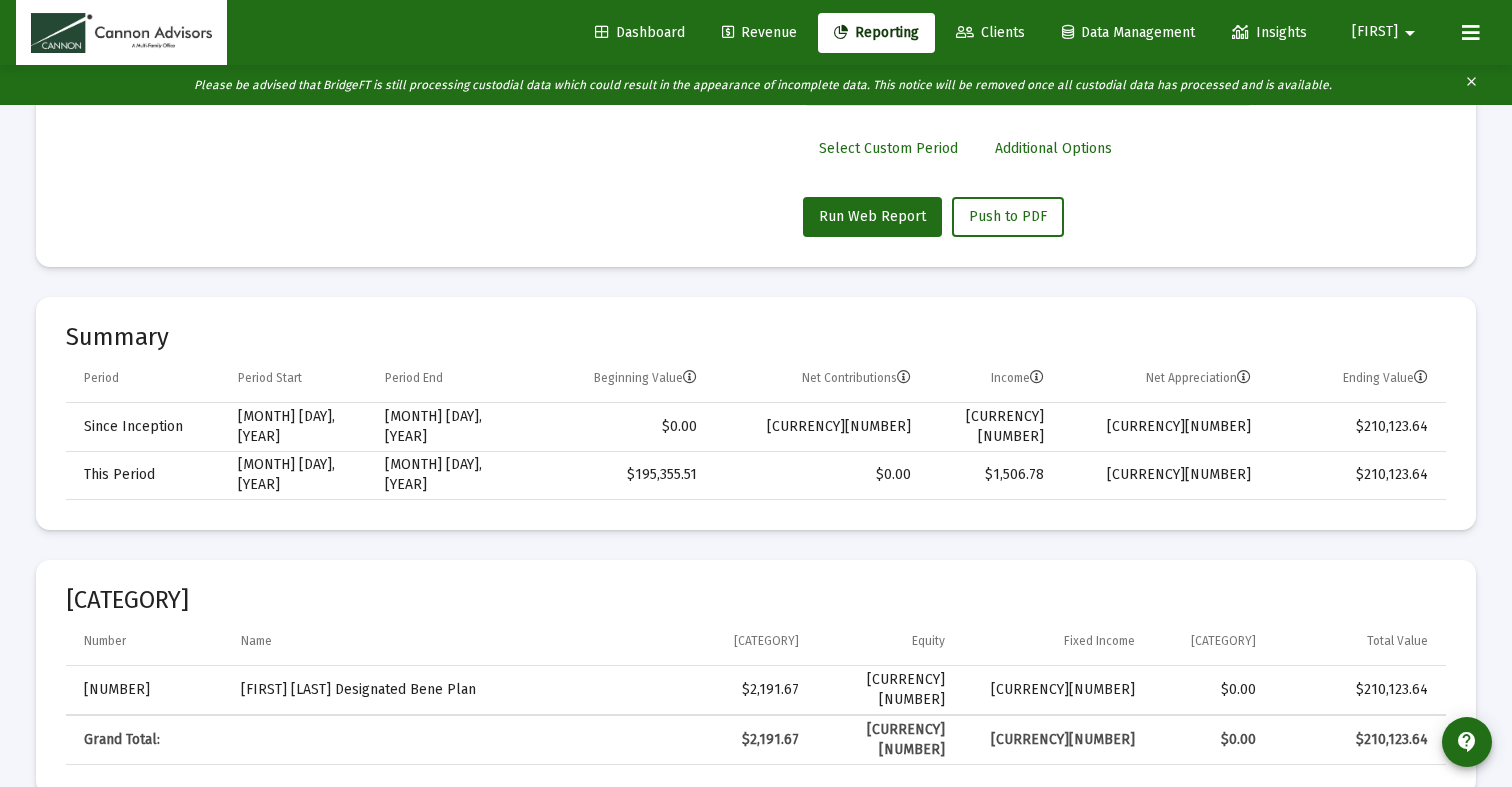 click on "$1,506.78" 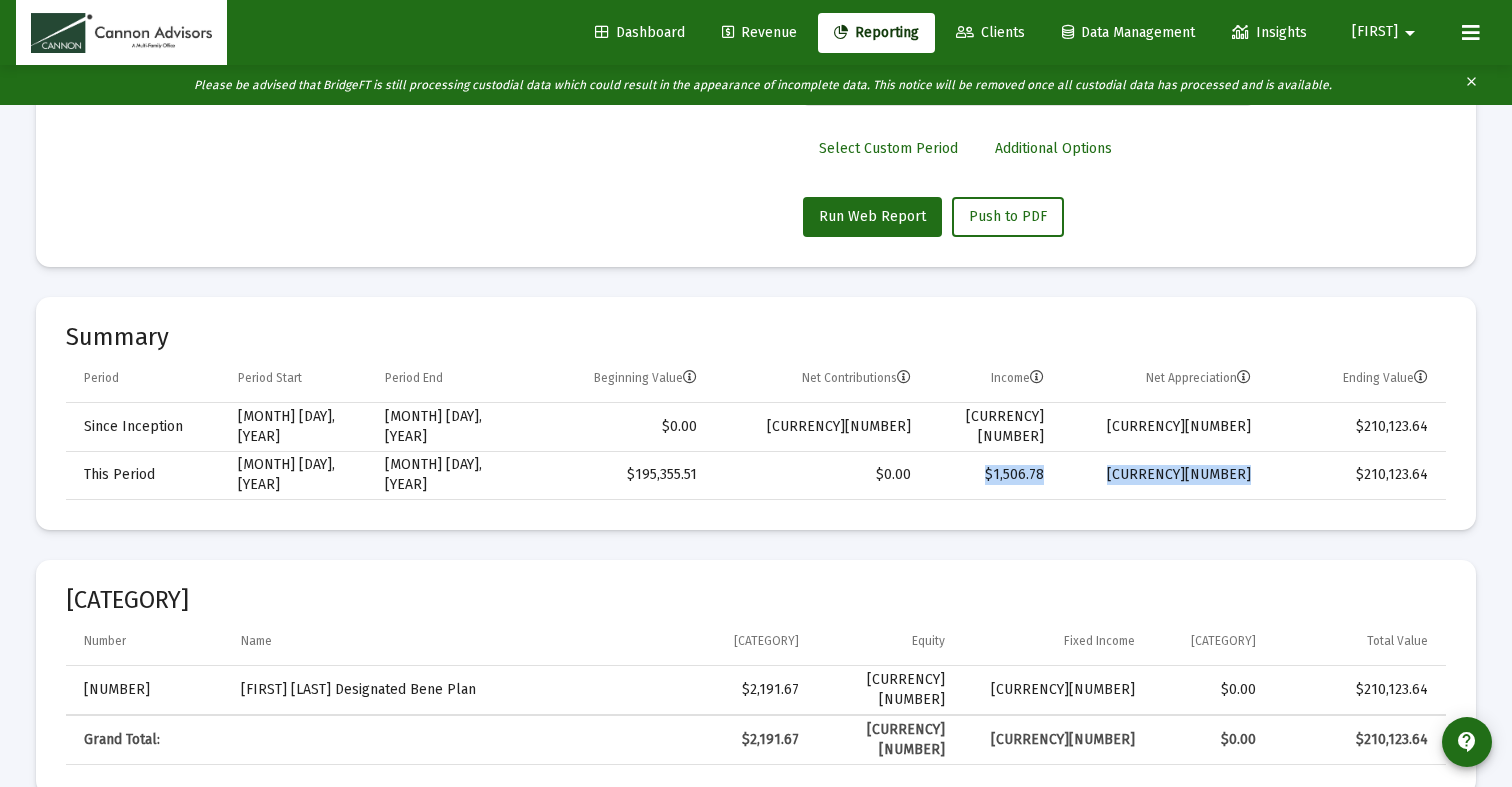 drag, startPoint x: 956, startPoint y: 472, endPoint x: 1295, endPoint y: 473, distance: 339.00146 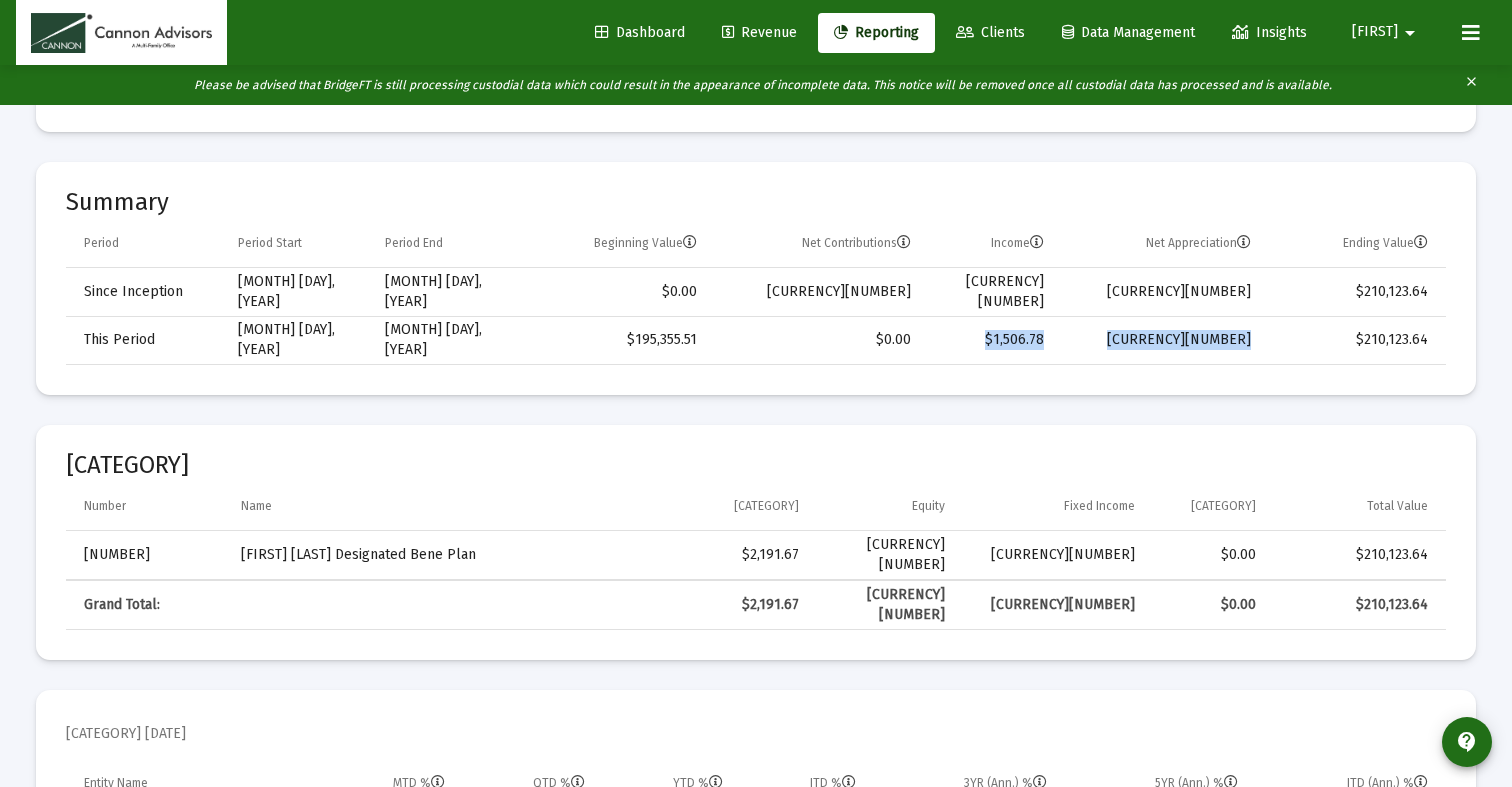 scroll, scrollTop: 557, scrollLeft: 0, axis: vertical 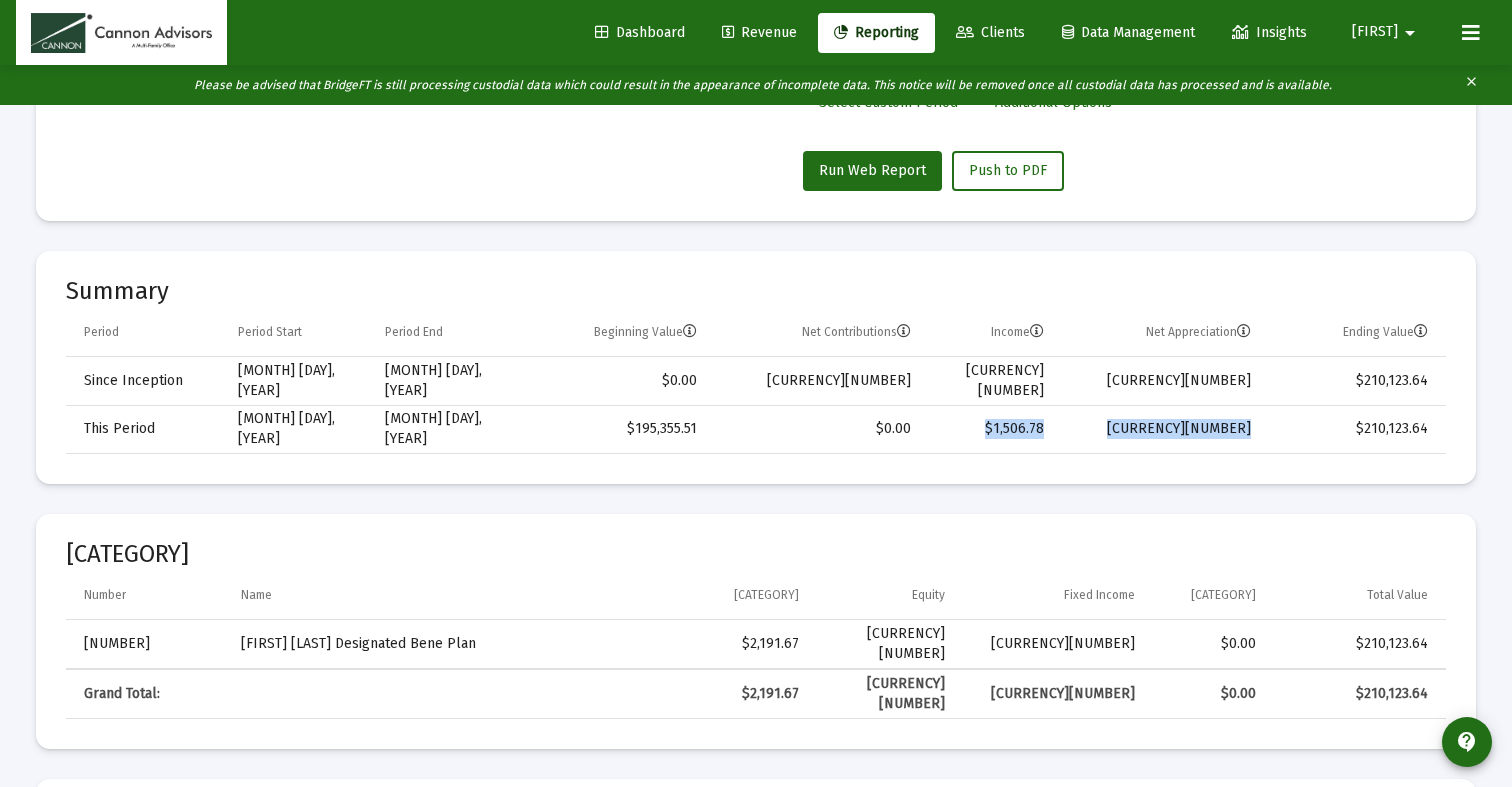 click on "$1,506.78" 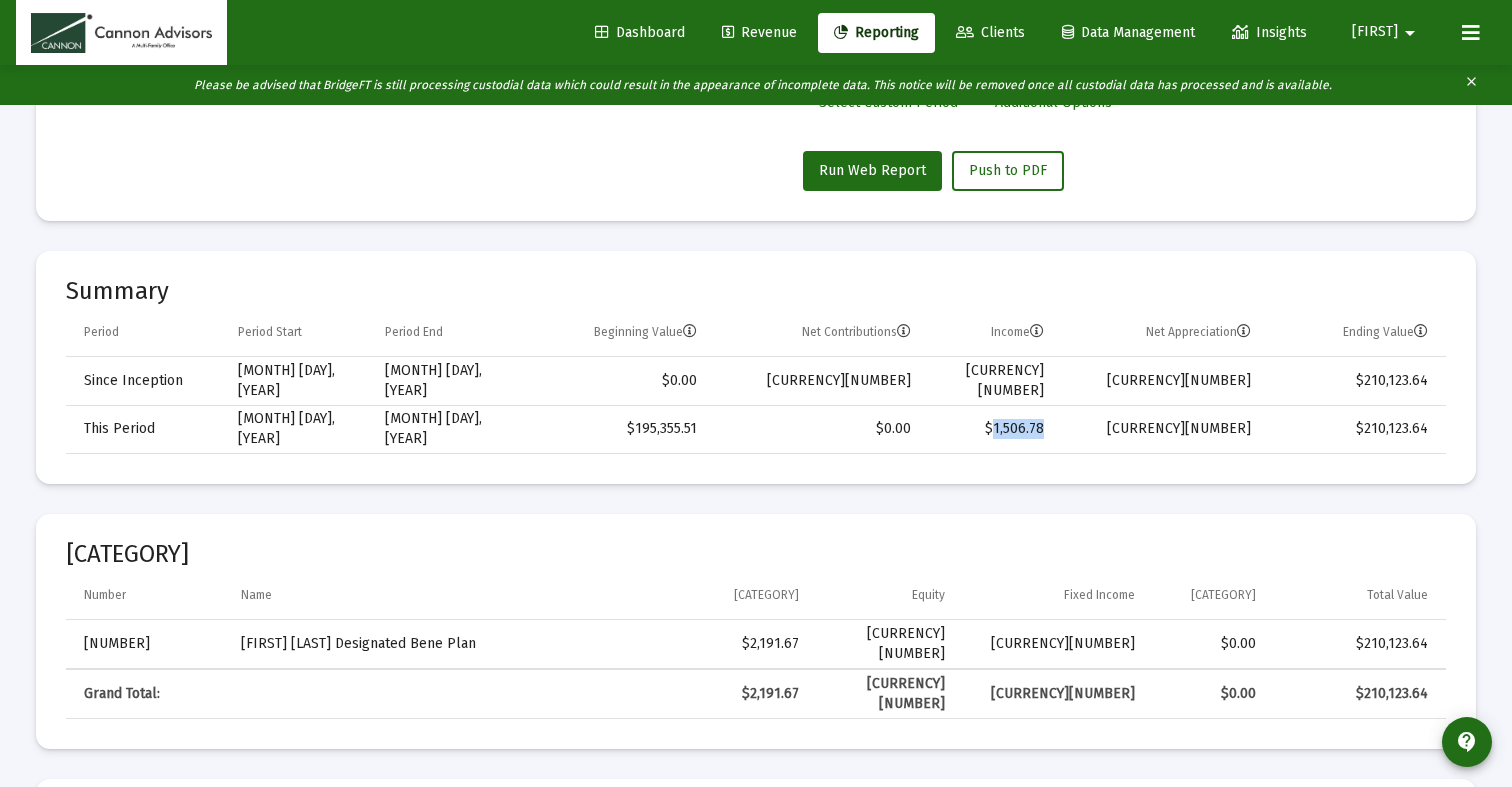 click on "$1,506.78" 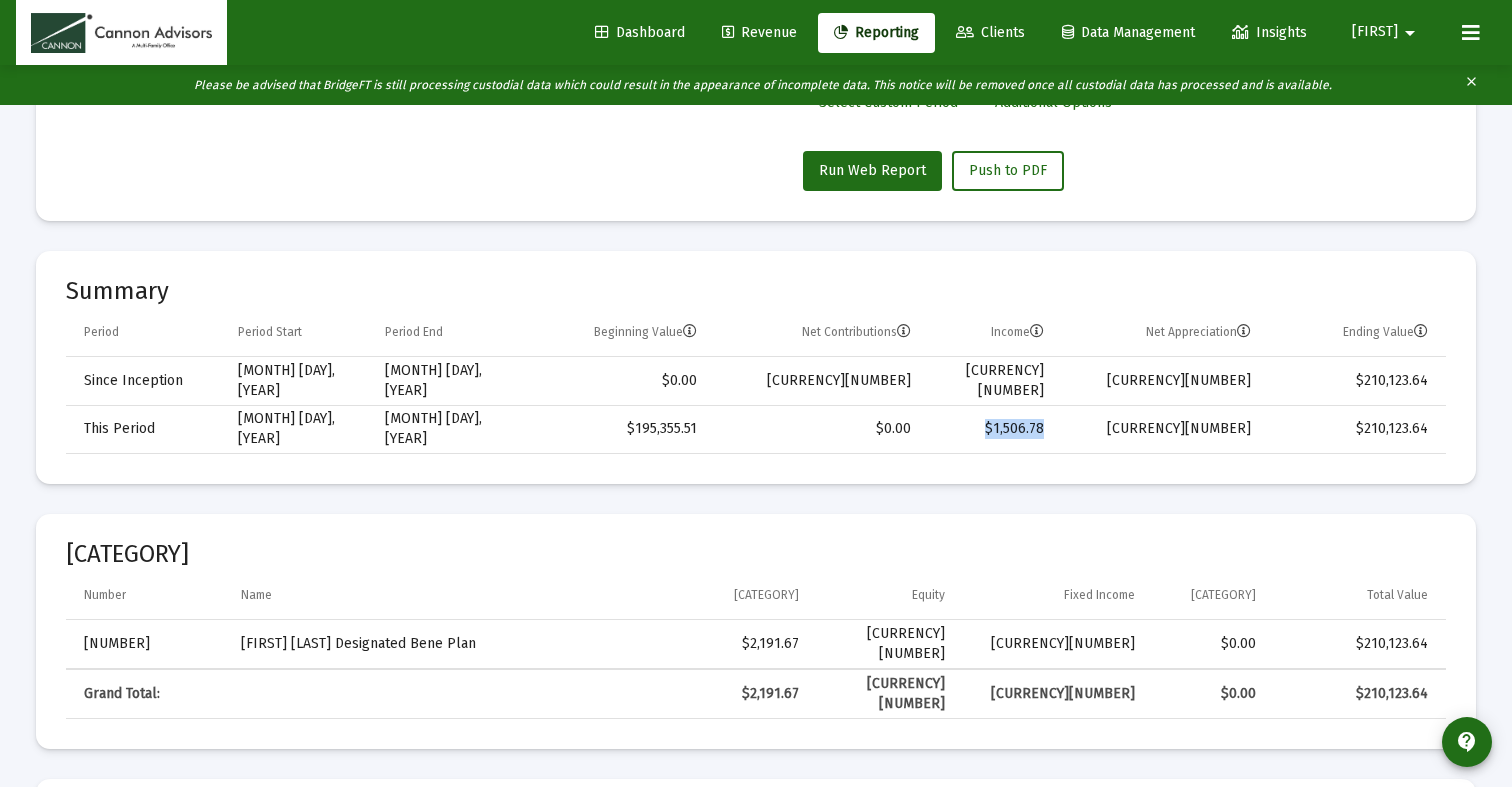 click on "$1,506.78" 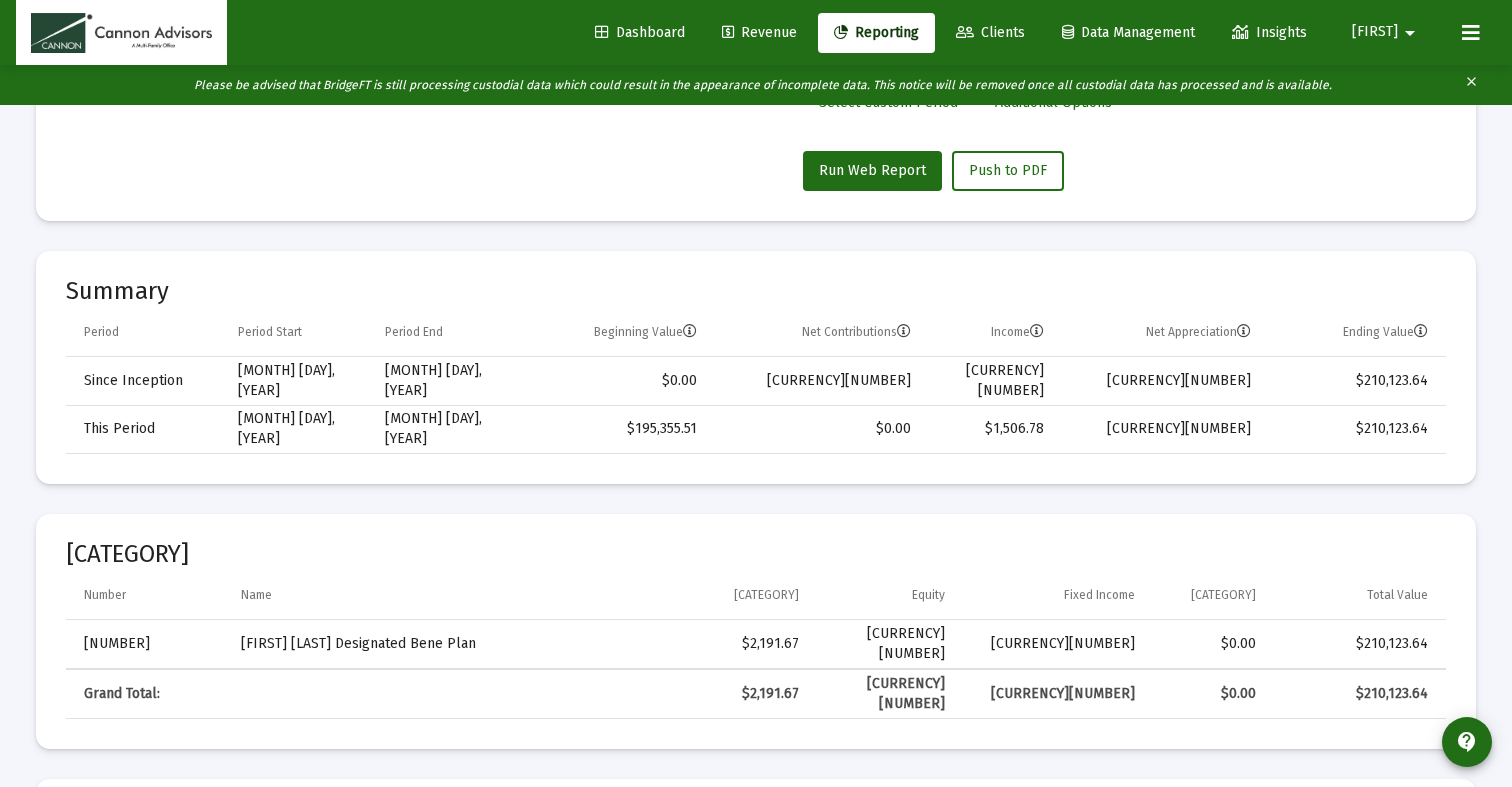 click on "[CURRENCY][NUMBER]" 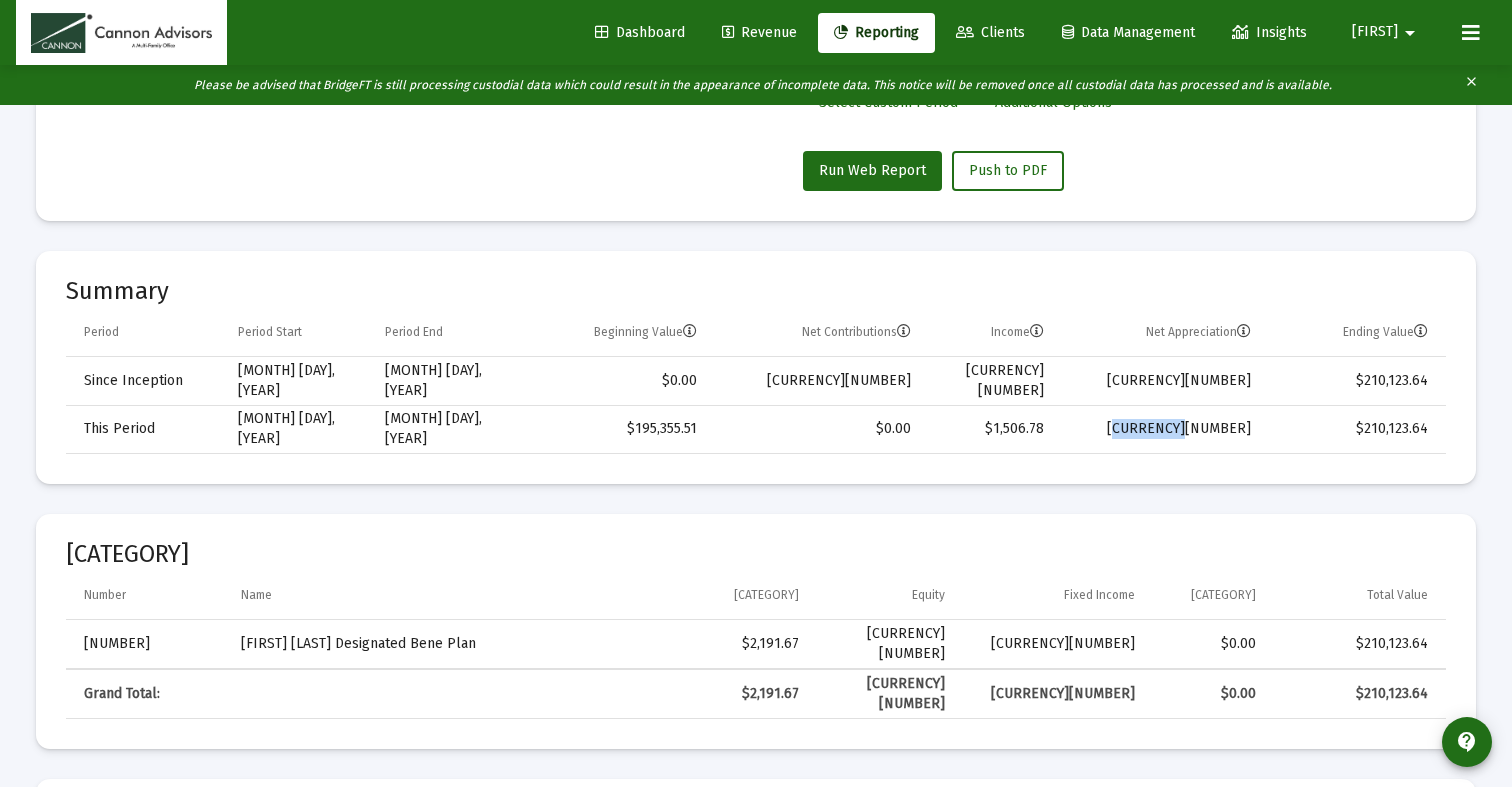 click on "[CURRENCY][NUMBER]" 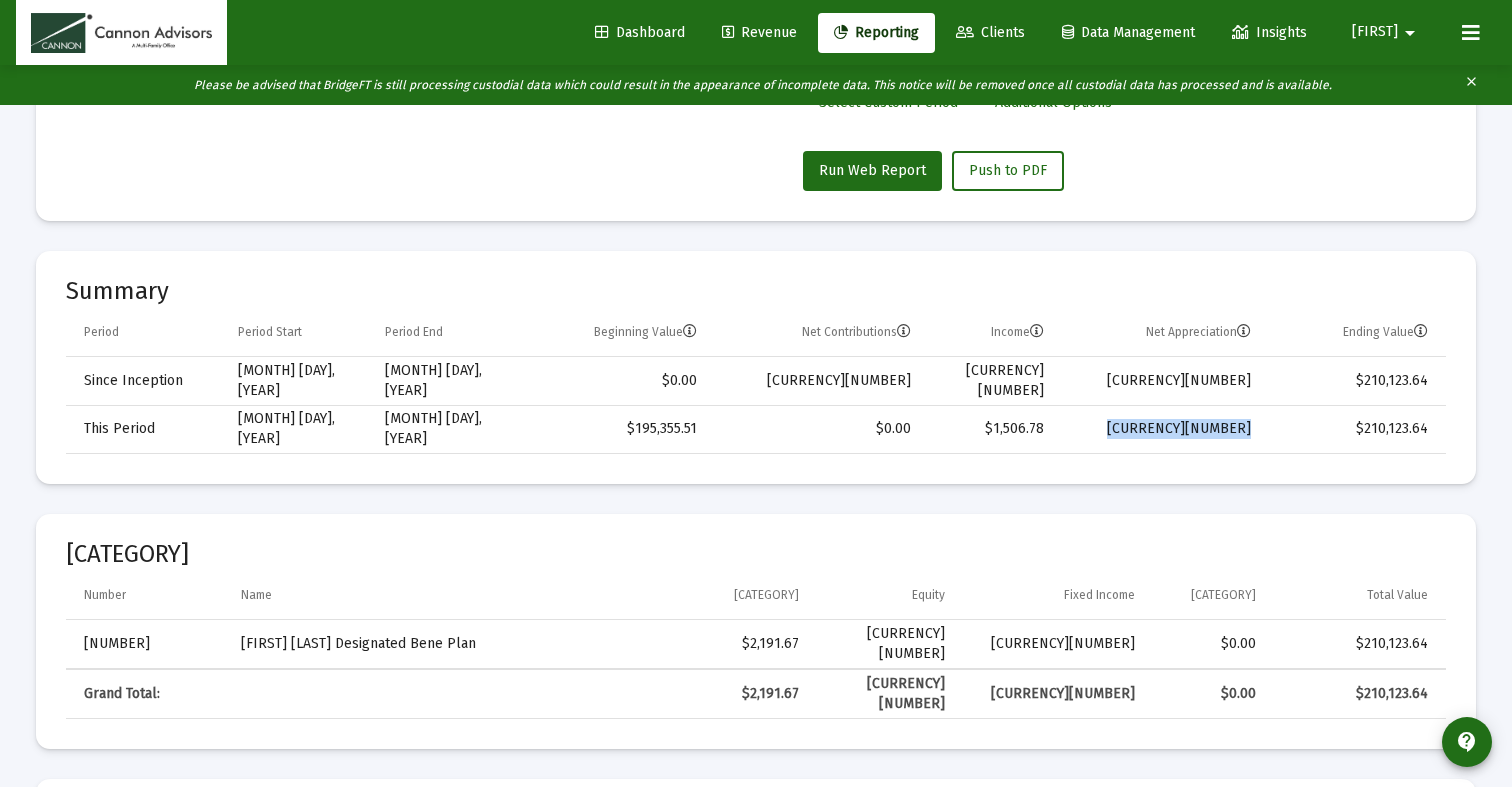 click on "[CURRENCY][NUMBER]" 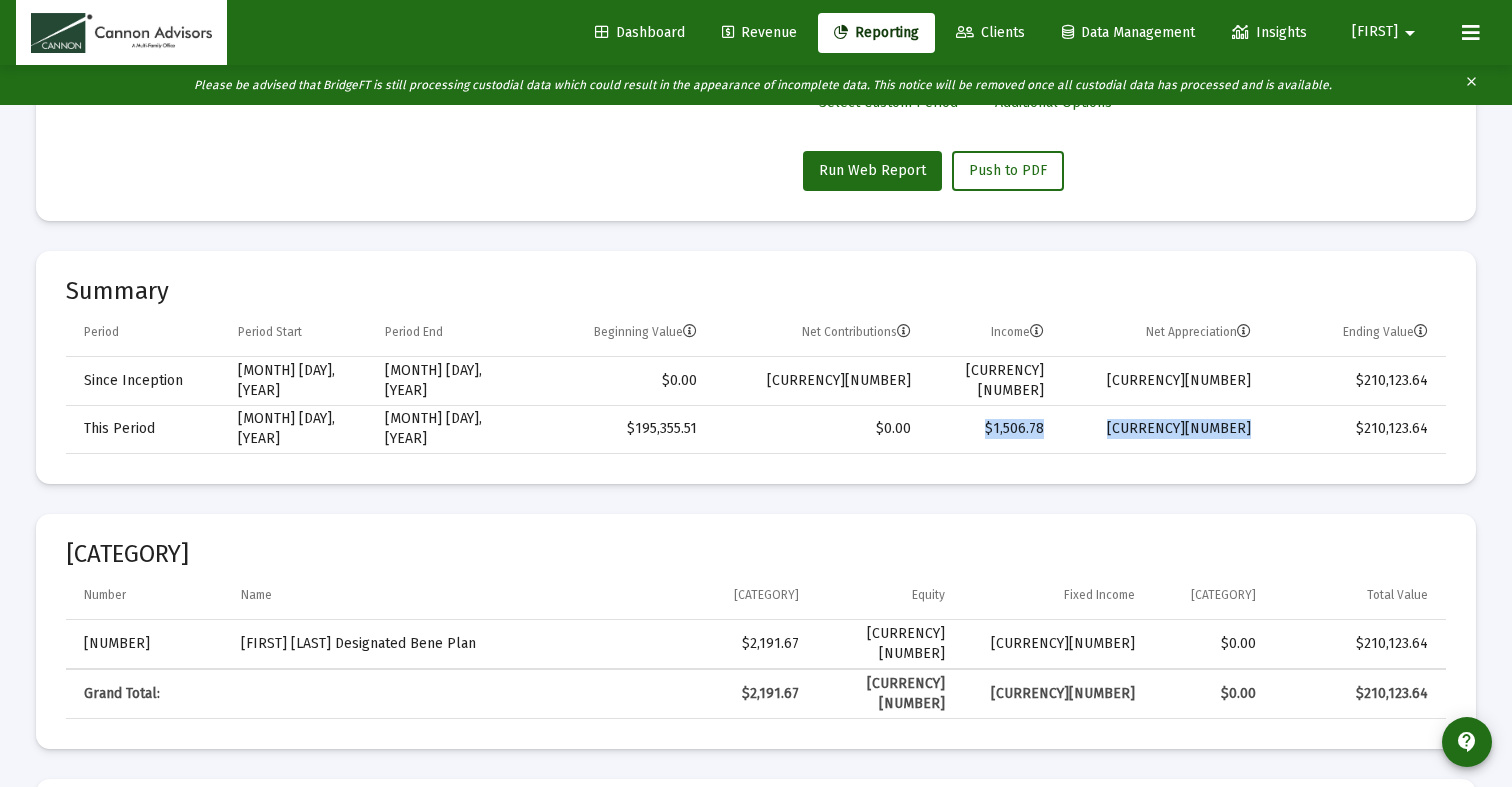 drag, startPoint x: 909, startPoint y: 430, endPoint x: 1268, endPoint y: 428, distance: 359.00558 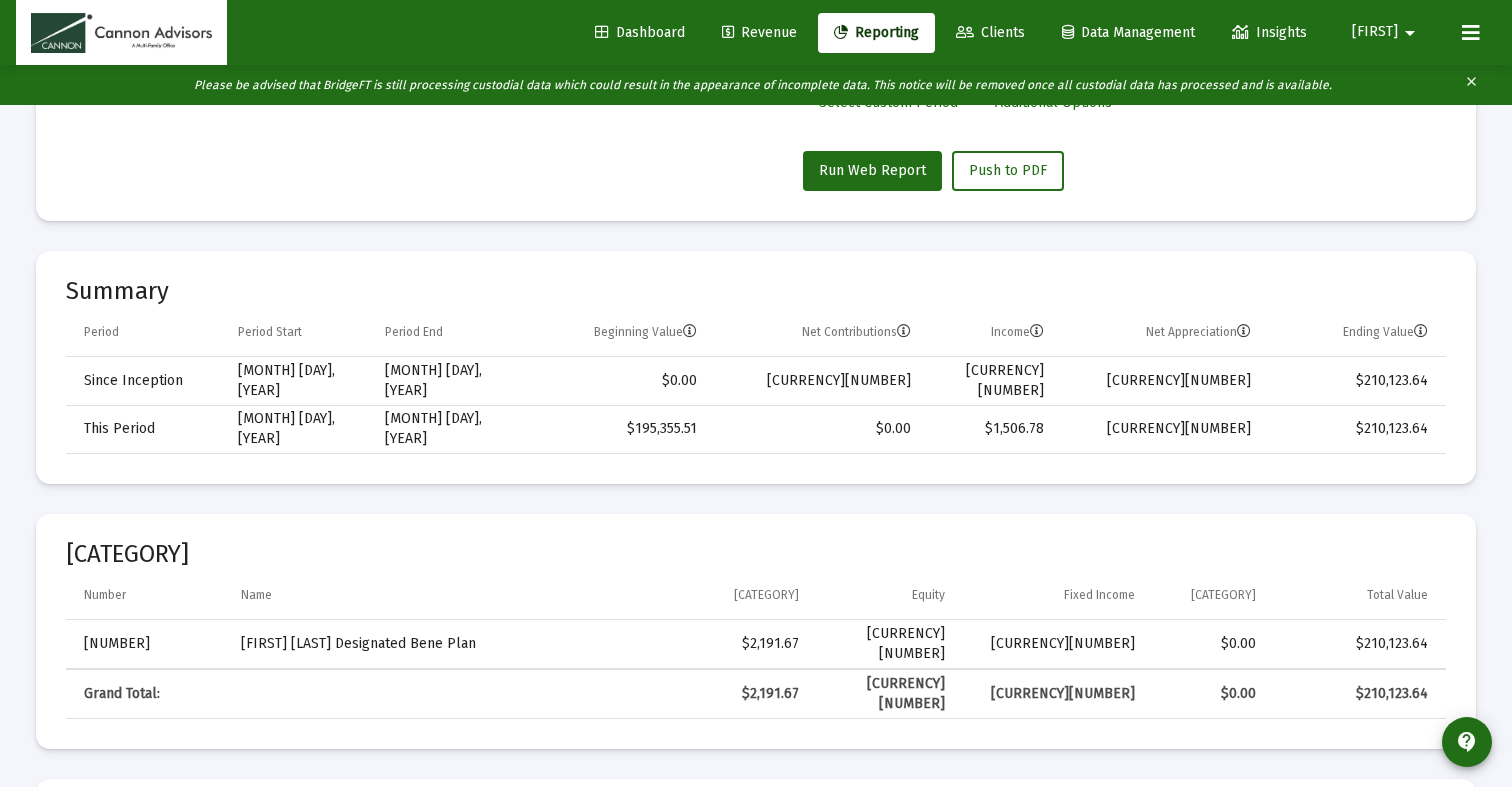 click on "$210,123.64" 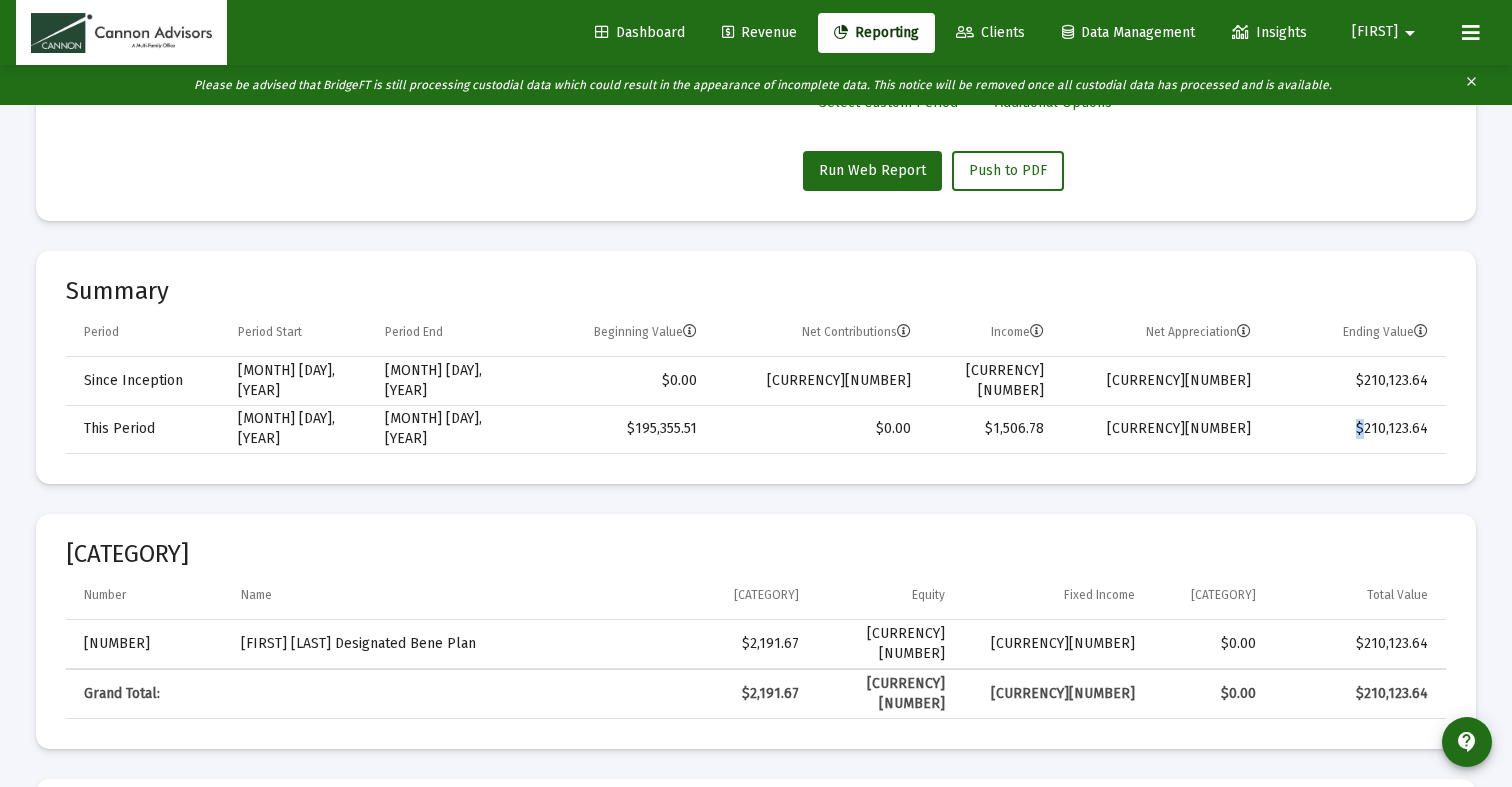 click on "$210,123.64" 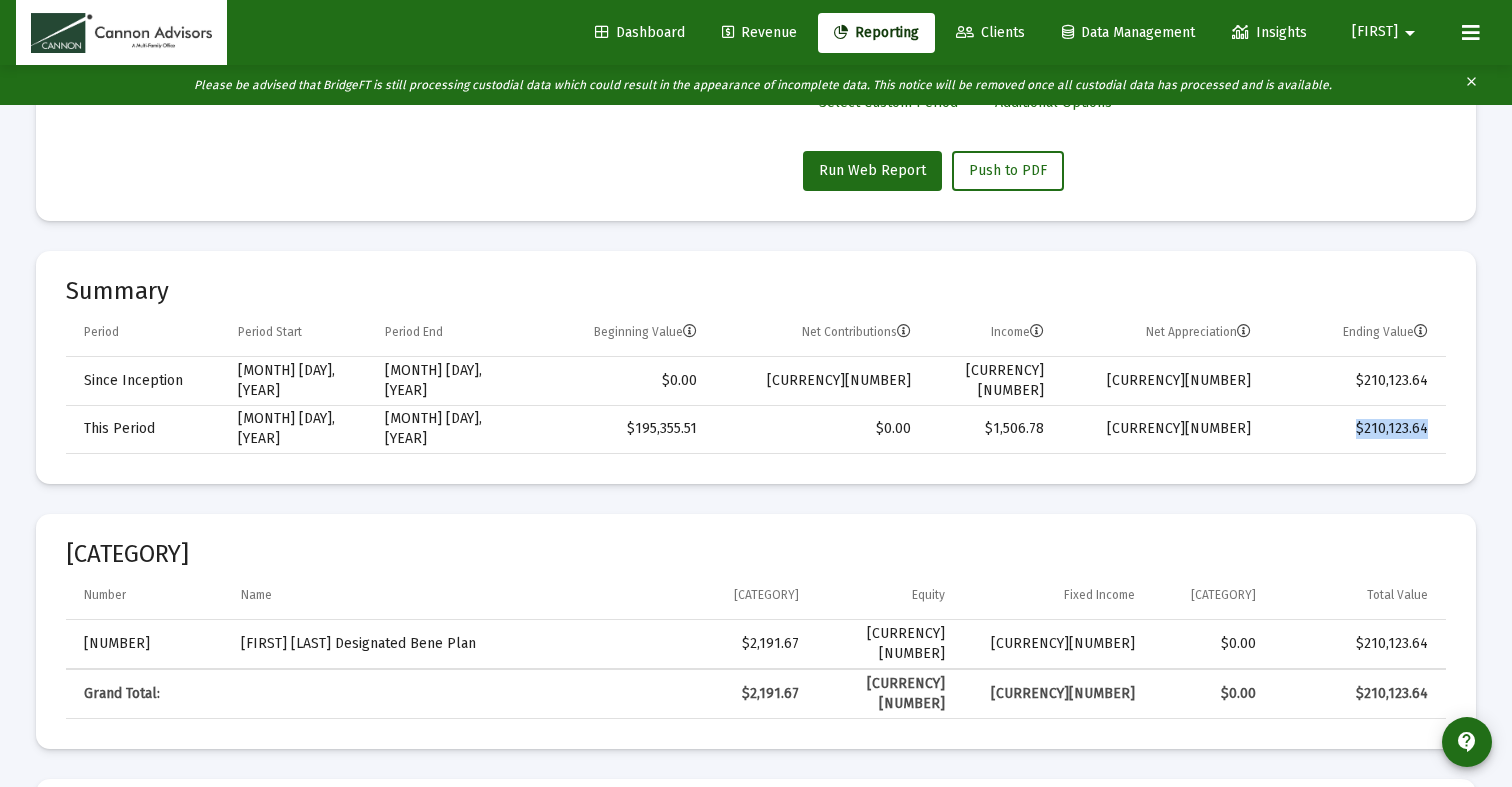 click on "$210,123.64" 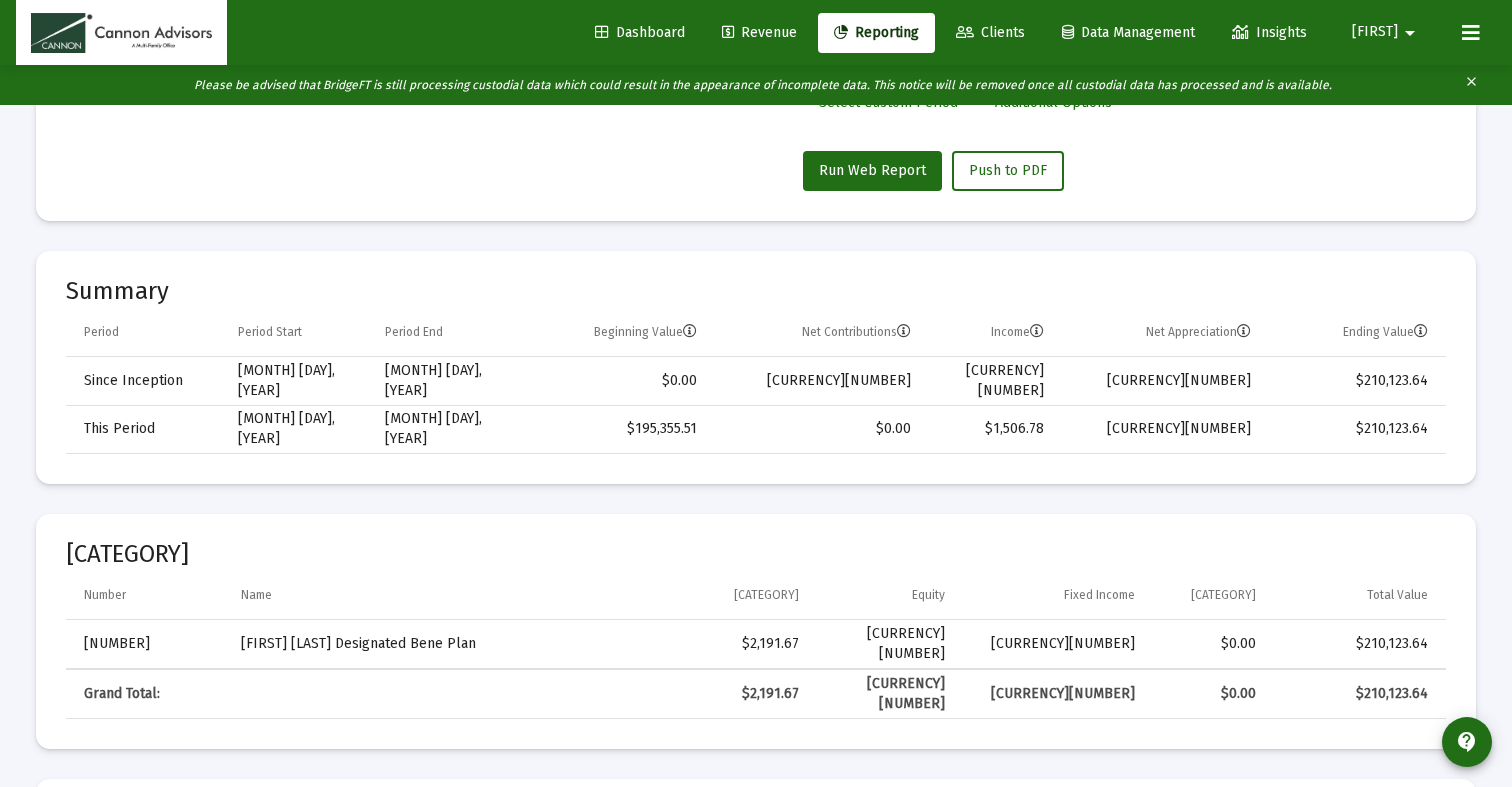 click on "[CURRENCY][NUMBER]" 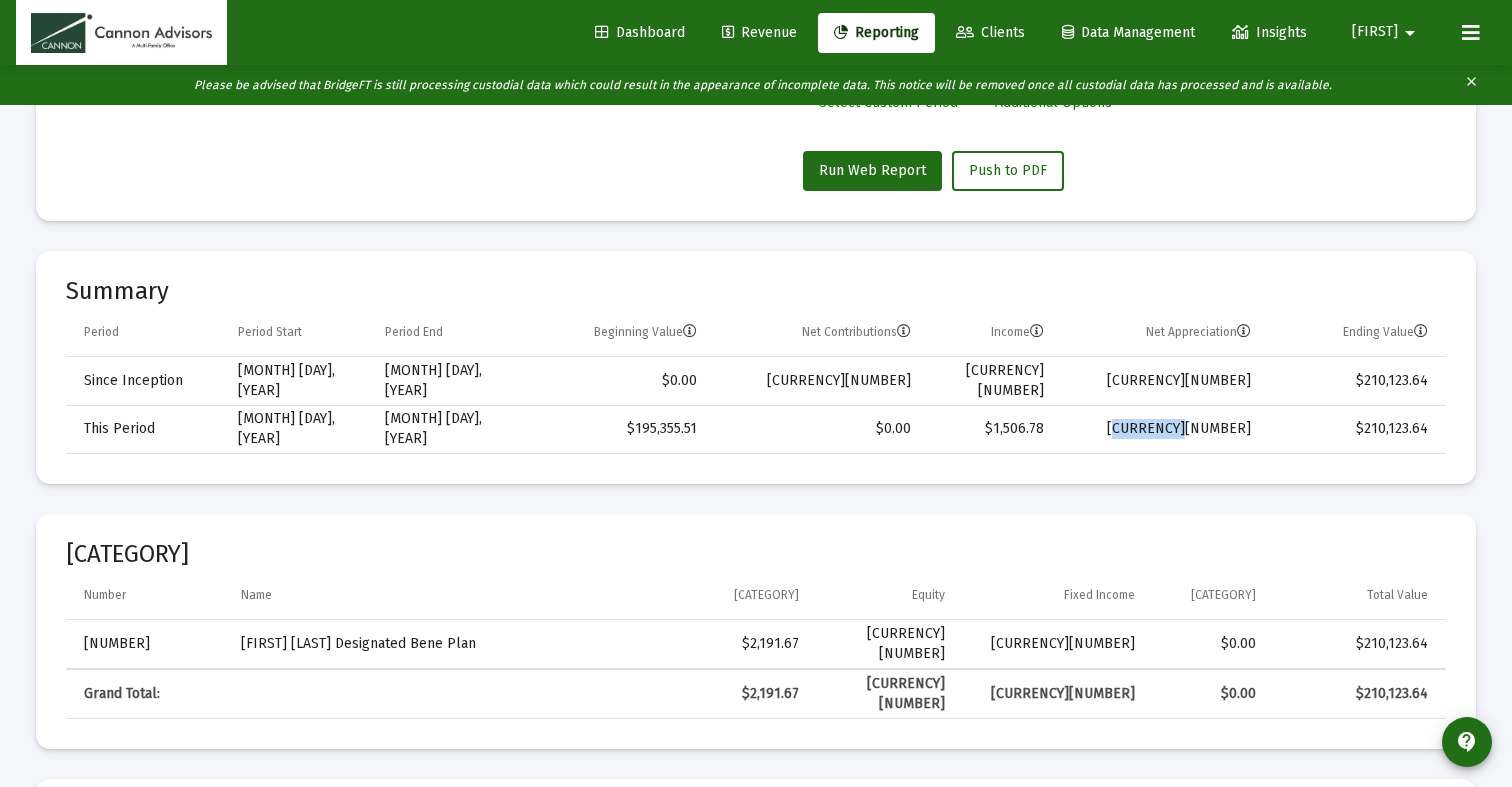 click on "[CURRENCY][NUMBER]" 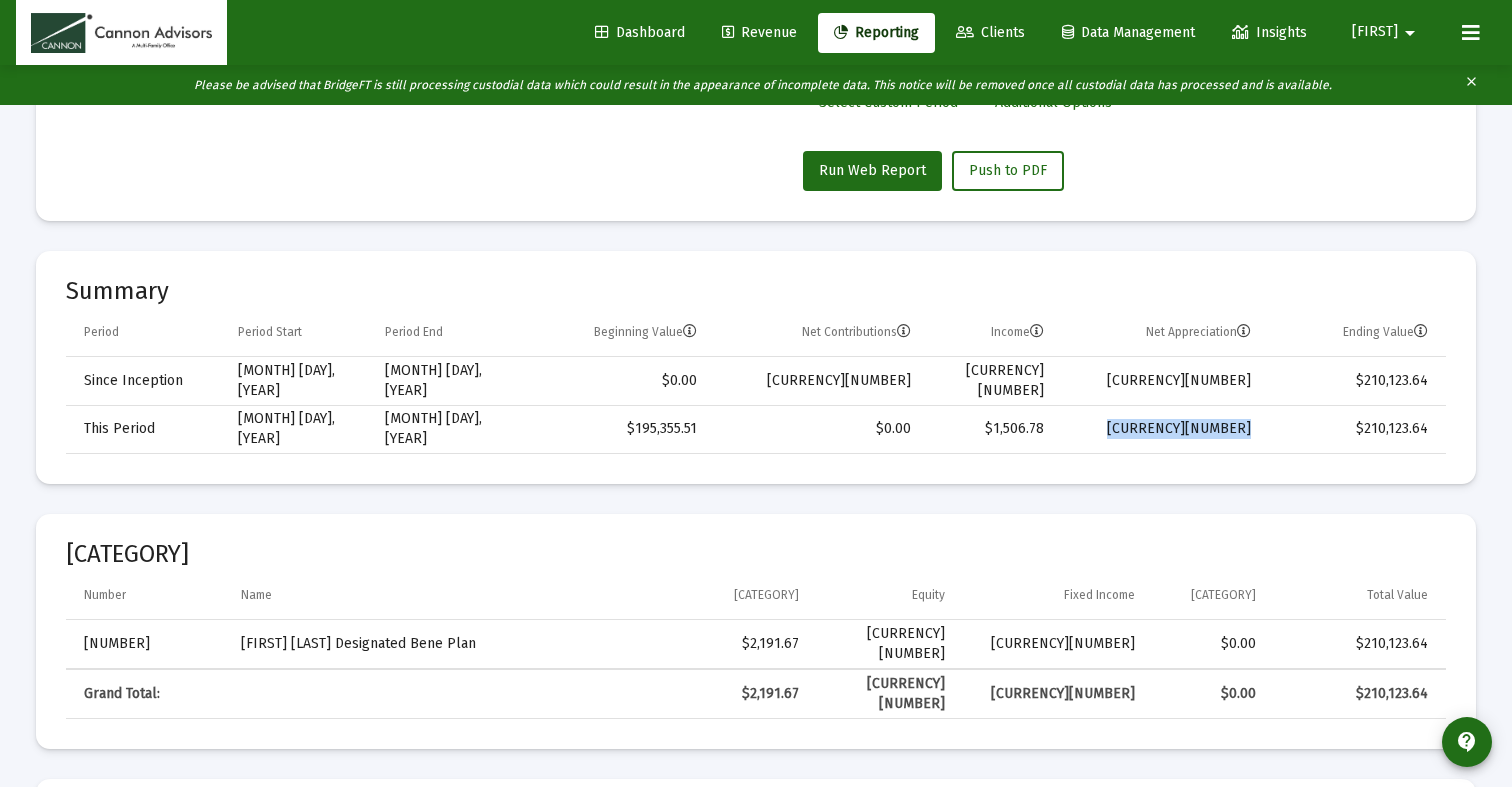 click on "[CURRENCY][NUMBER]" 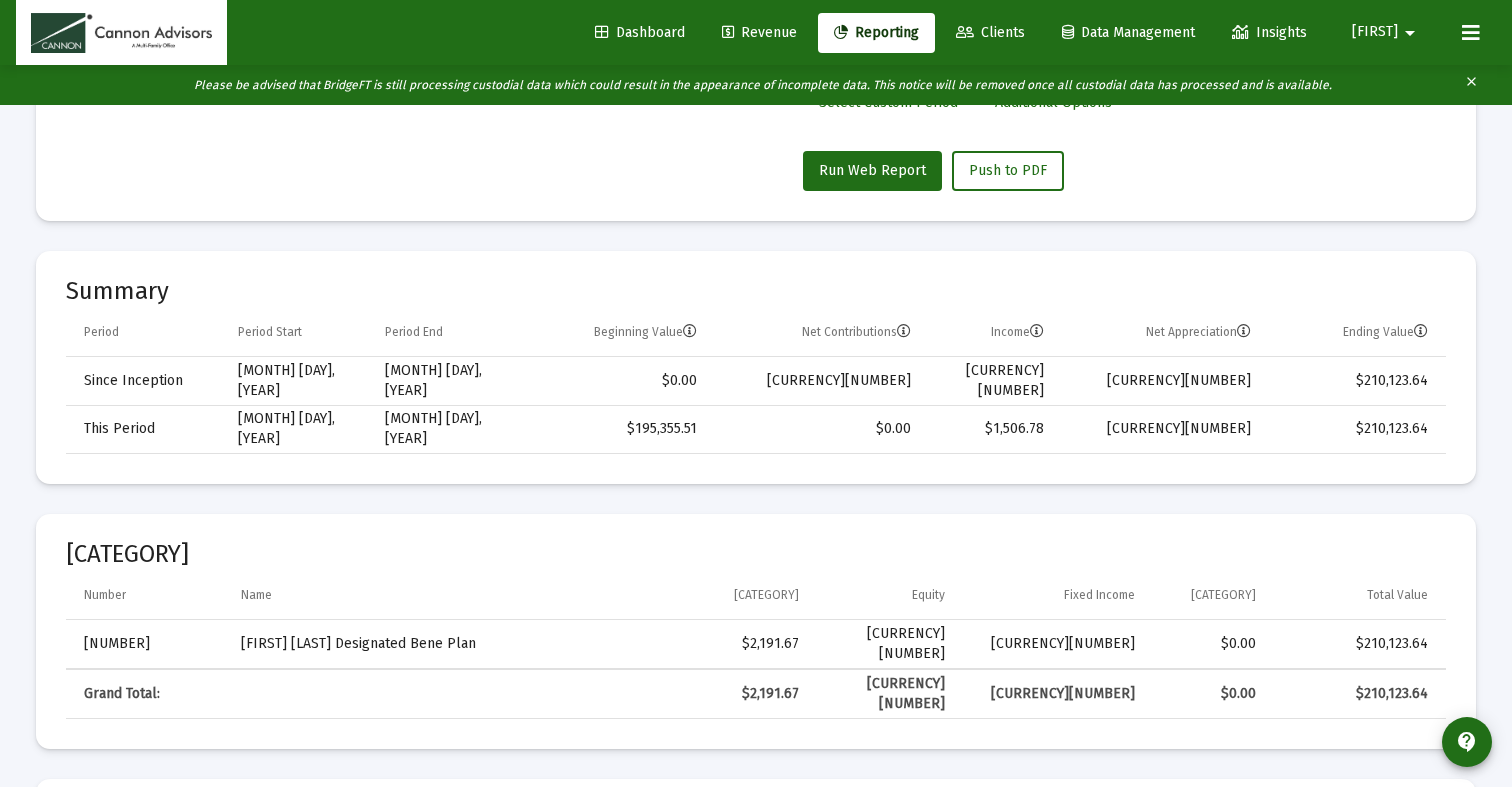 click on "$1,506.78" 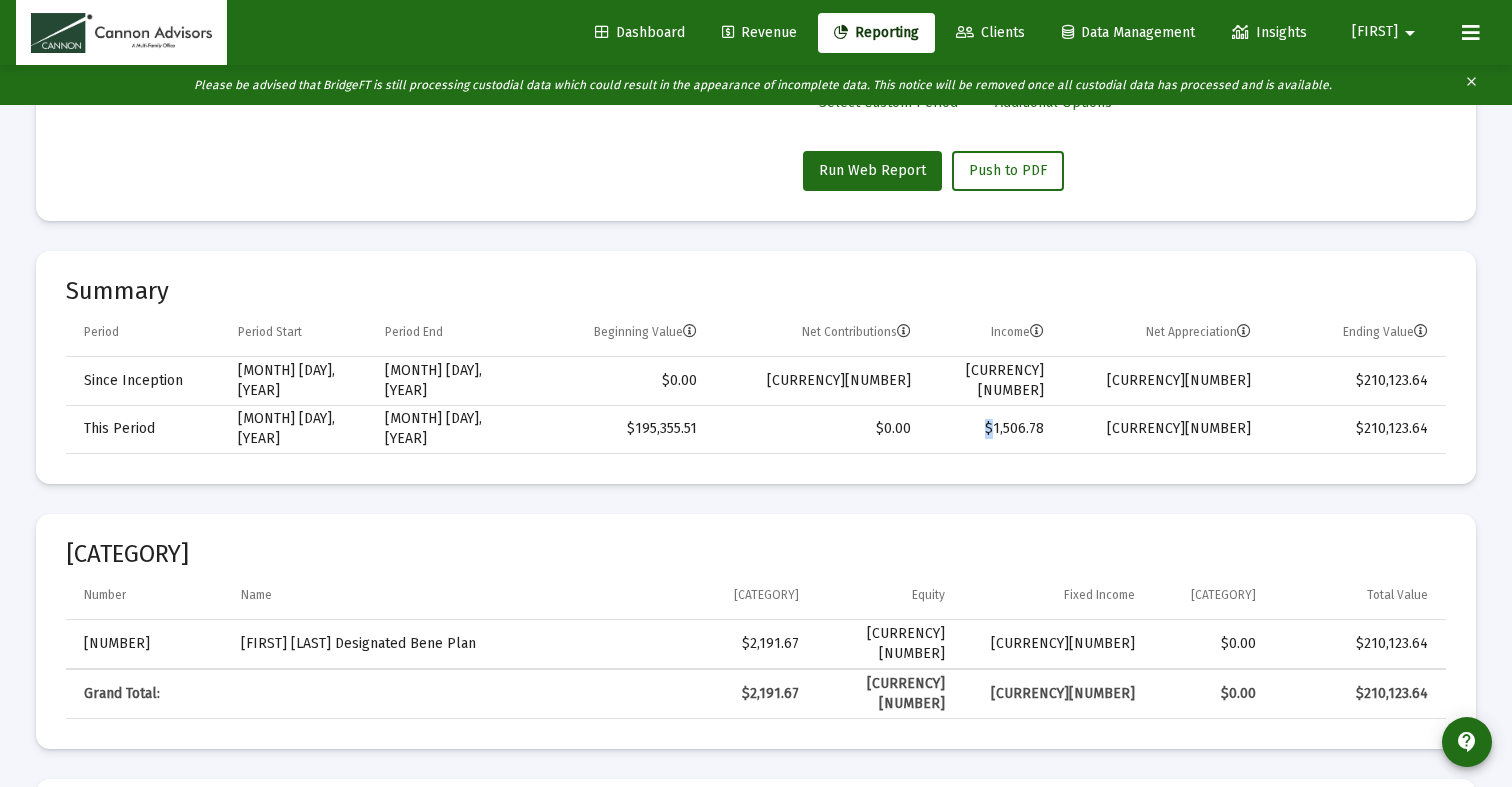 click on "$1,506.78" 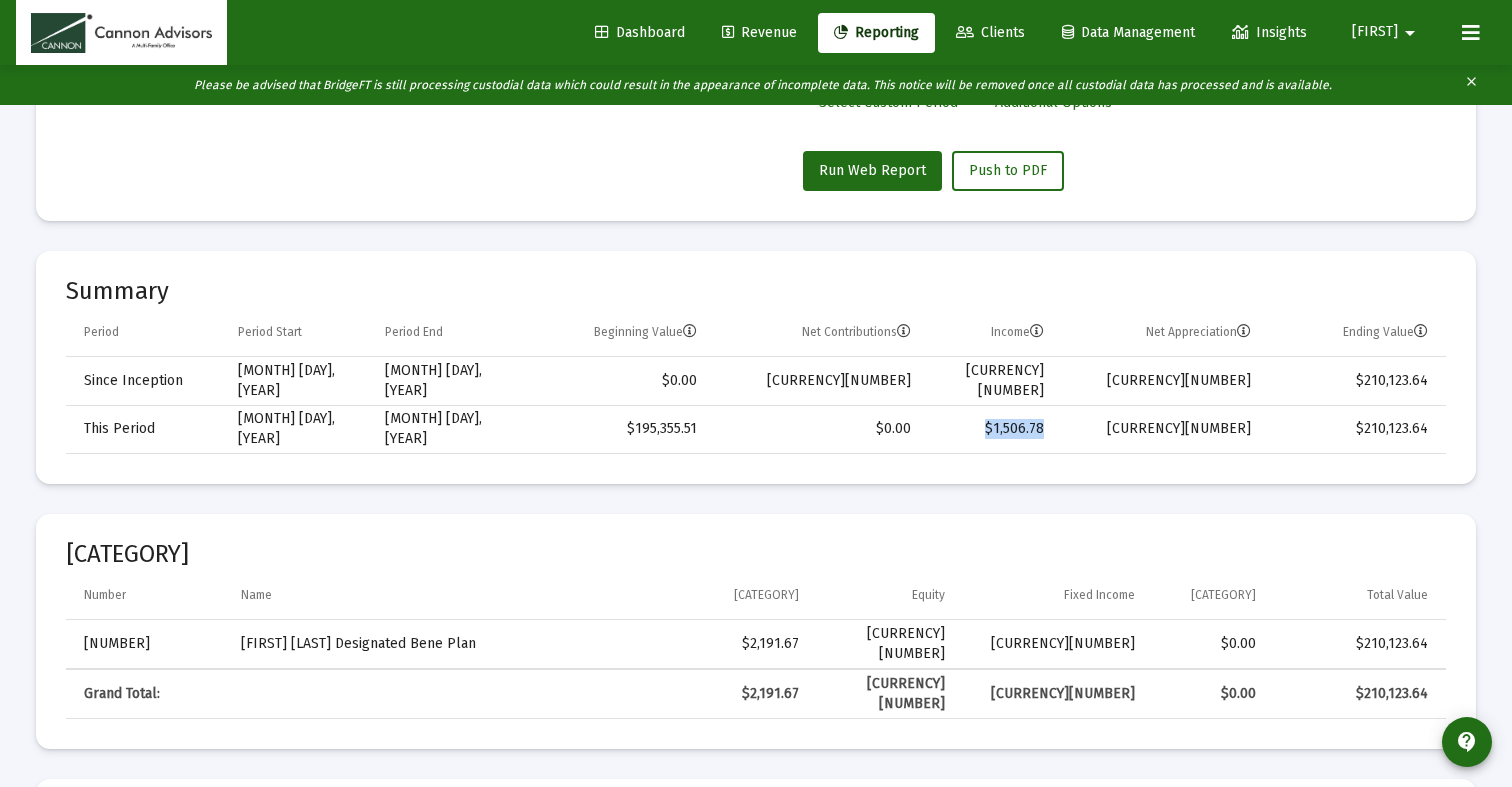click on "$1,506.78" 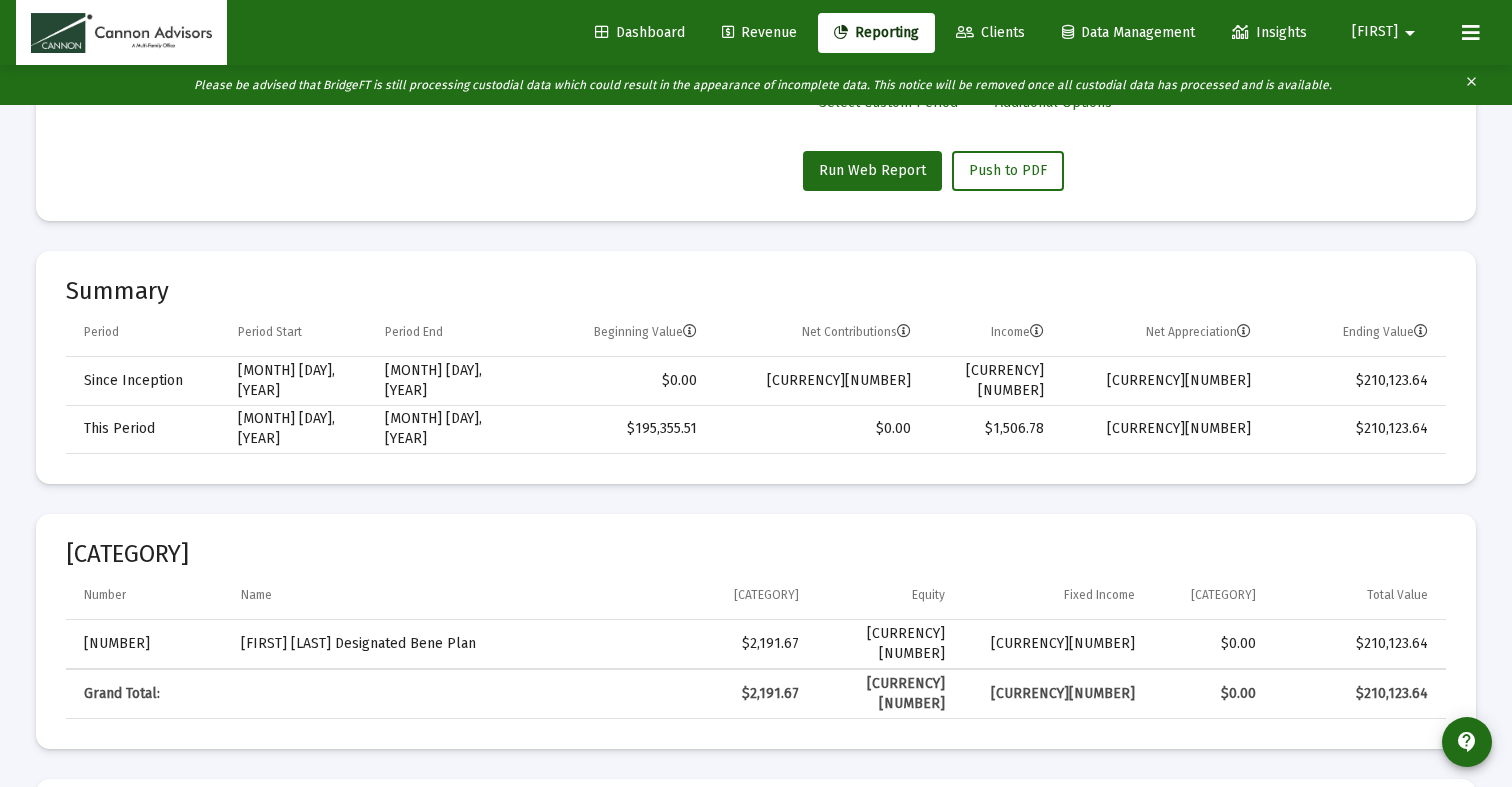click on "[CURRENCY][NUMBER]" 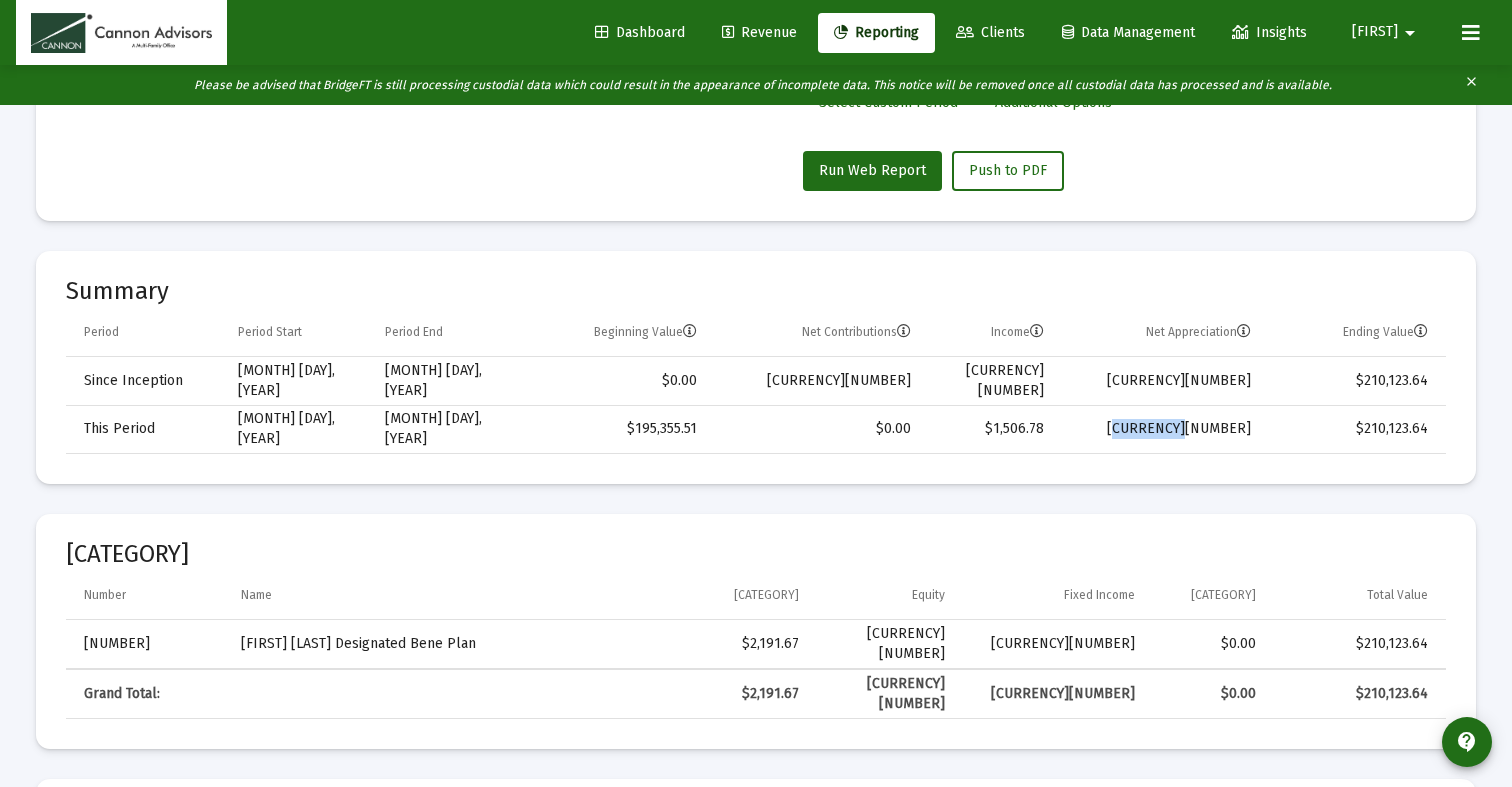 click on "[CURRENCY][NUMBER]" 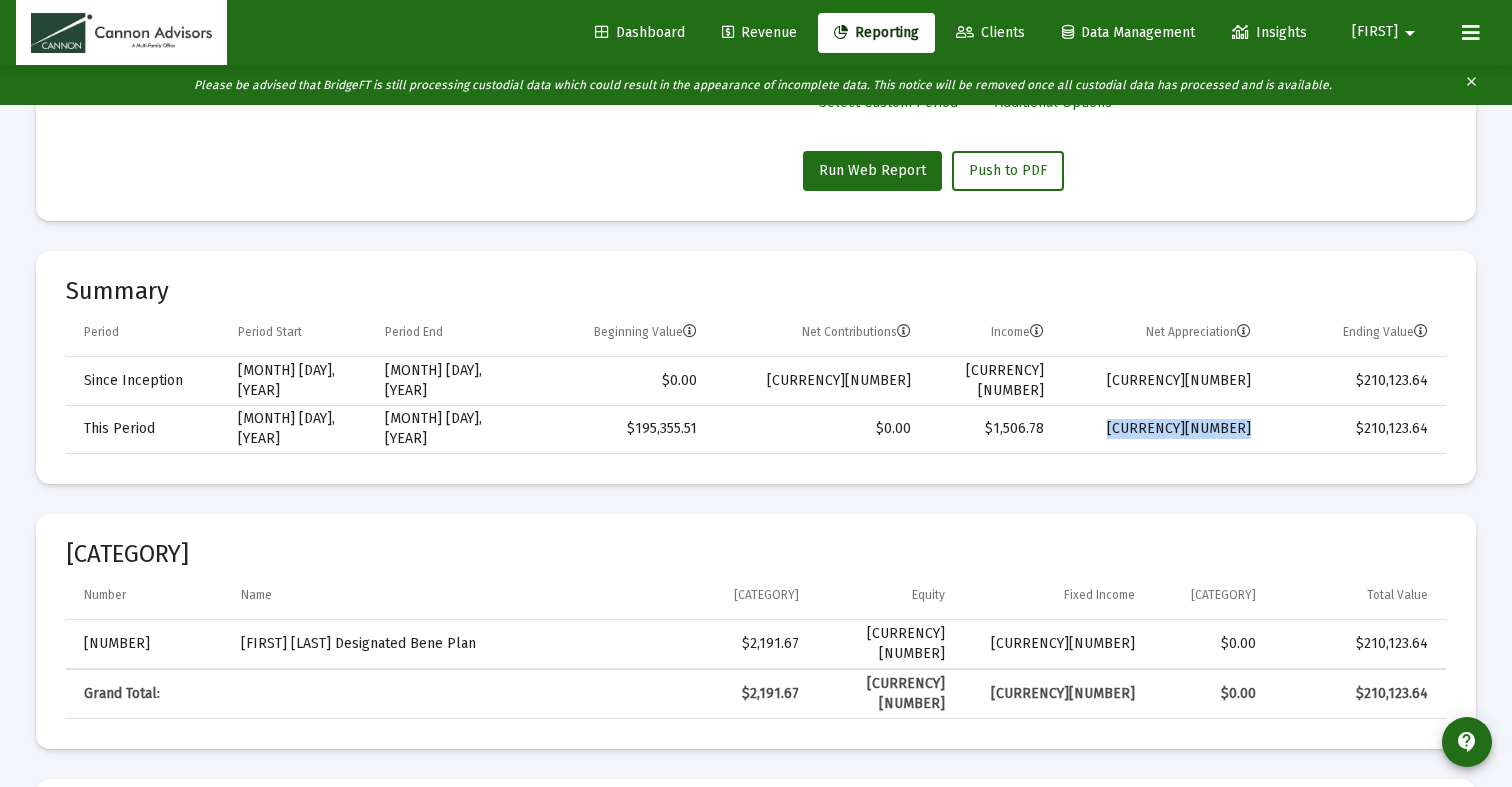 click on "[CURRENCY][NUMBER]" 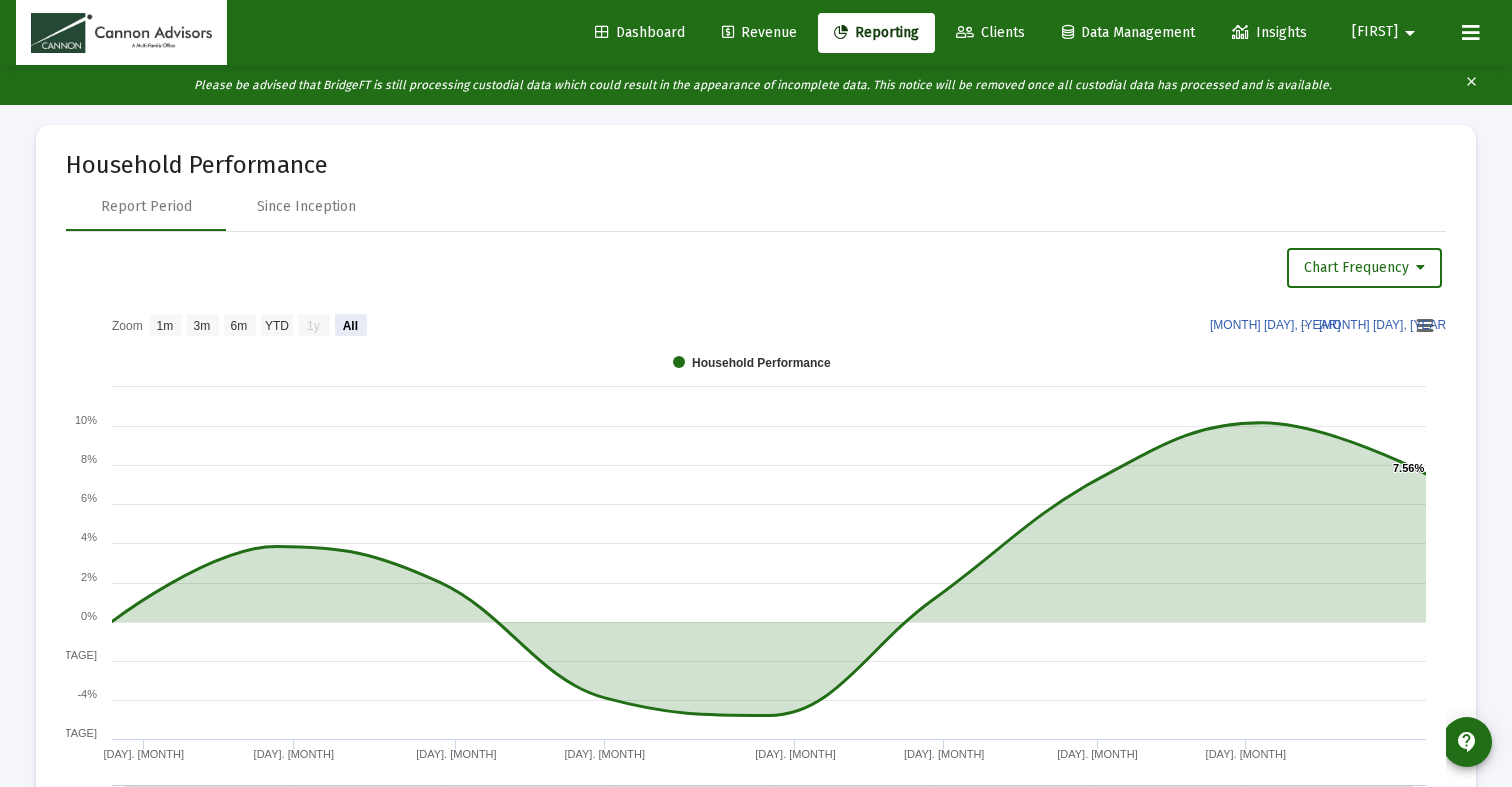 scroll, scrollTop: 2109, scrollLeft: 0, axis: vertical 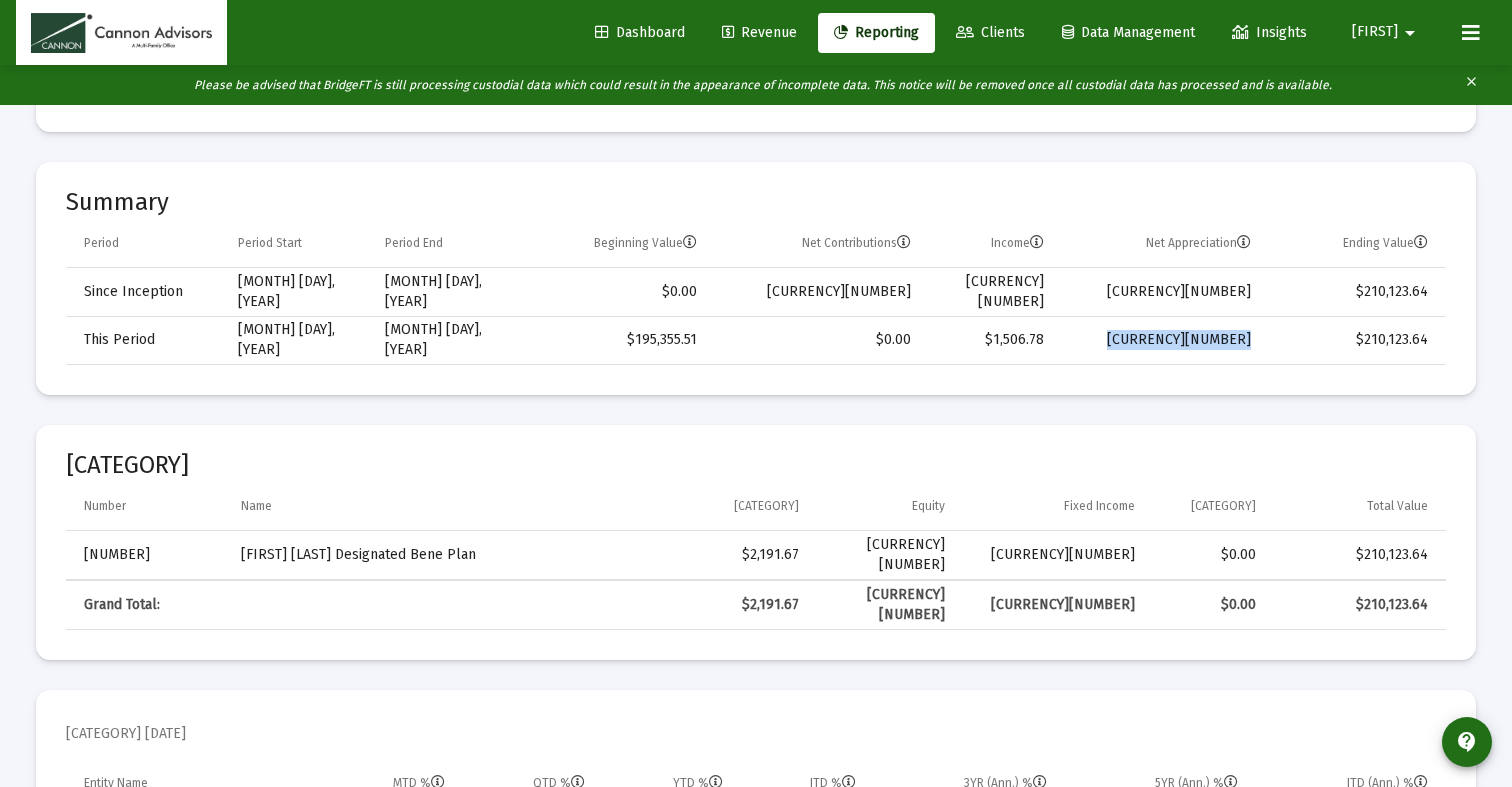 click on "[CURRENCY][NUMBER]" 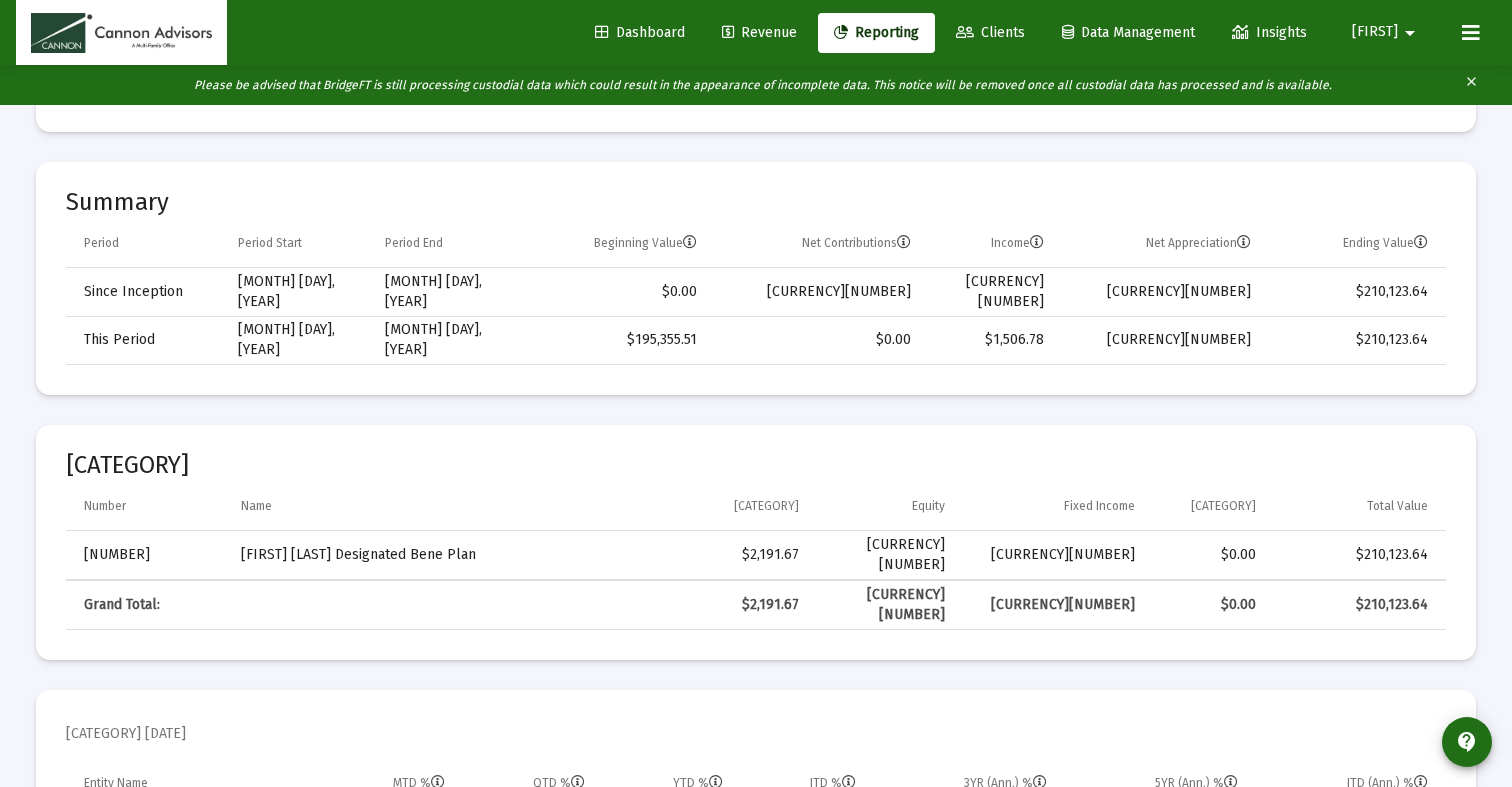 click on "[CURRENCY][NUMBER]" 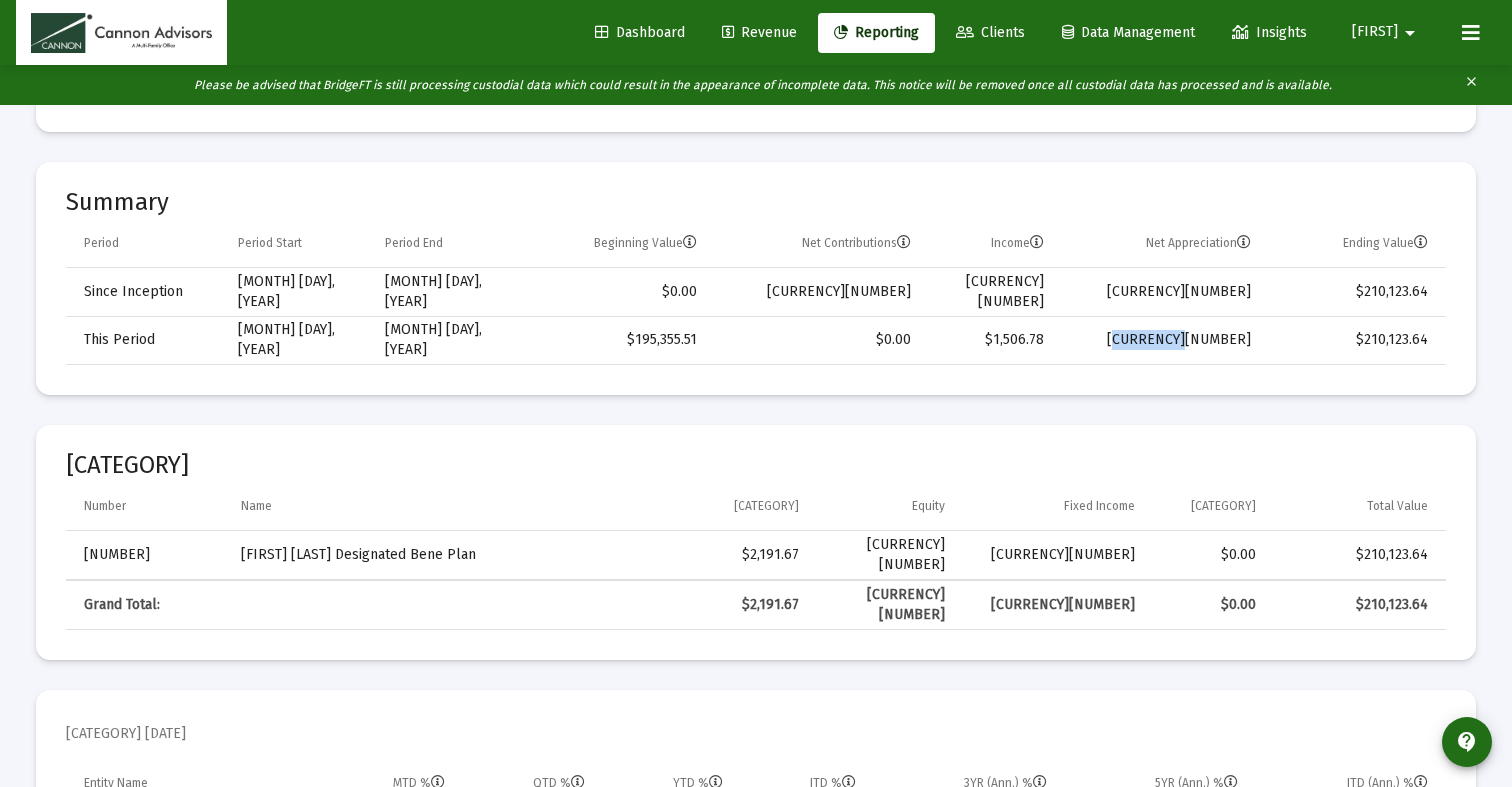 click on "[CURRENCY][NUMBER]" 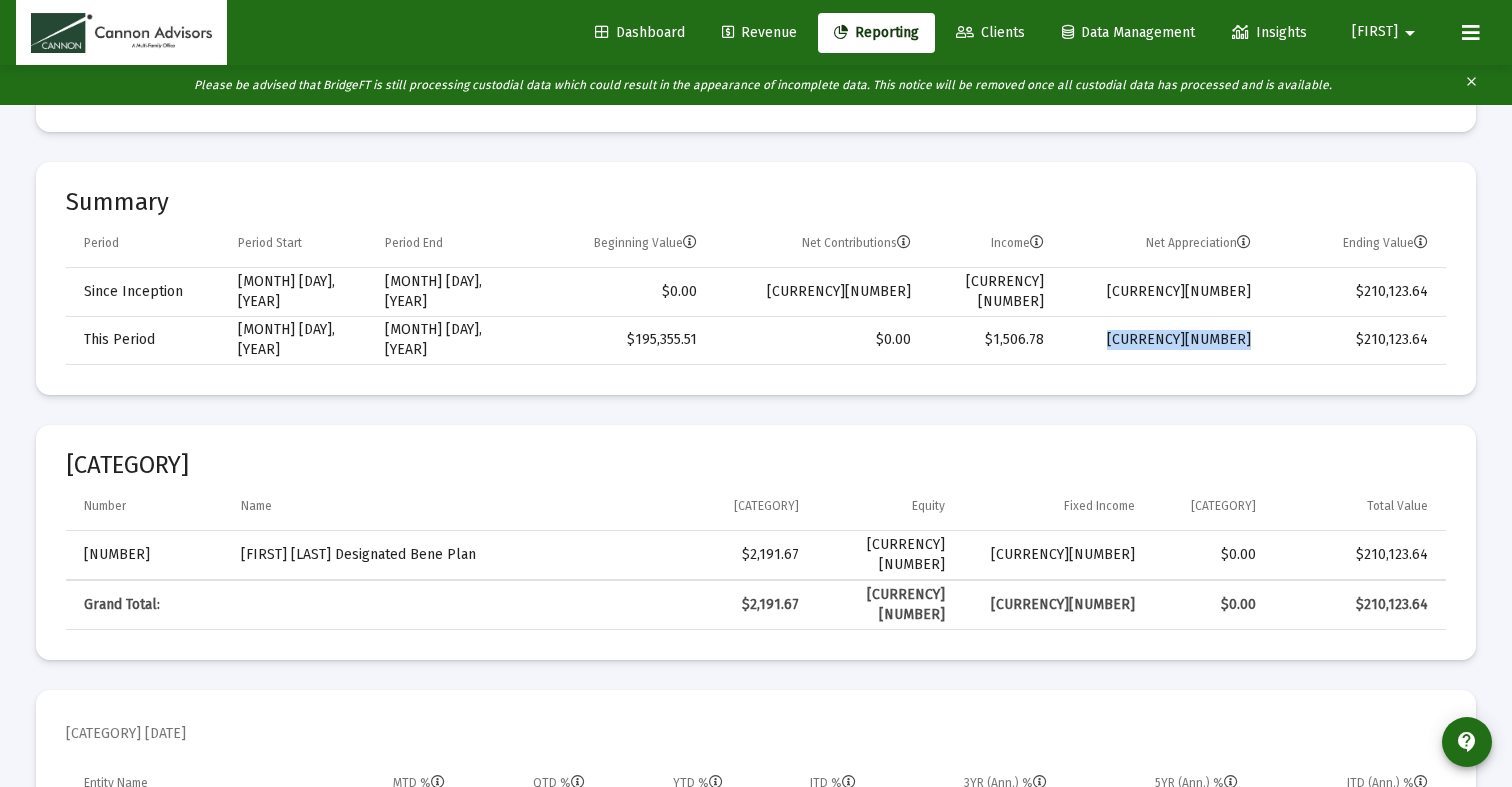 click on "[CURRENCY][NUMBER]" 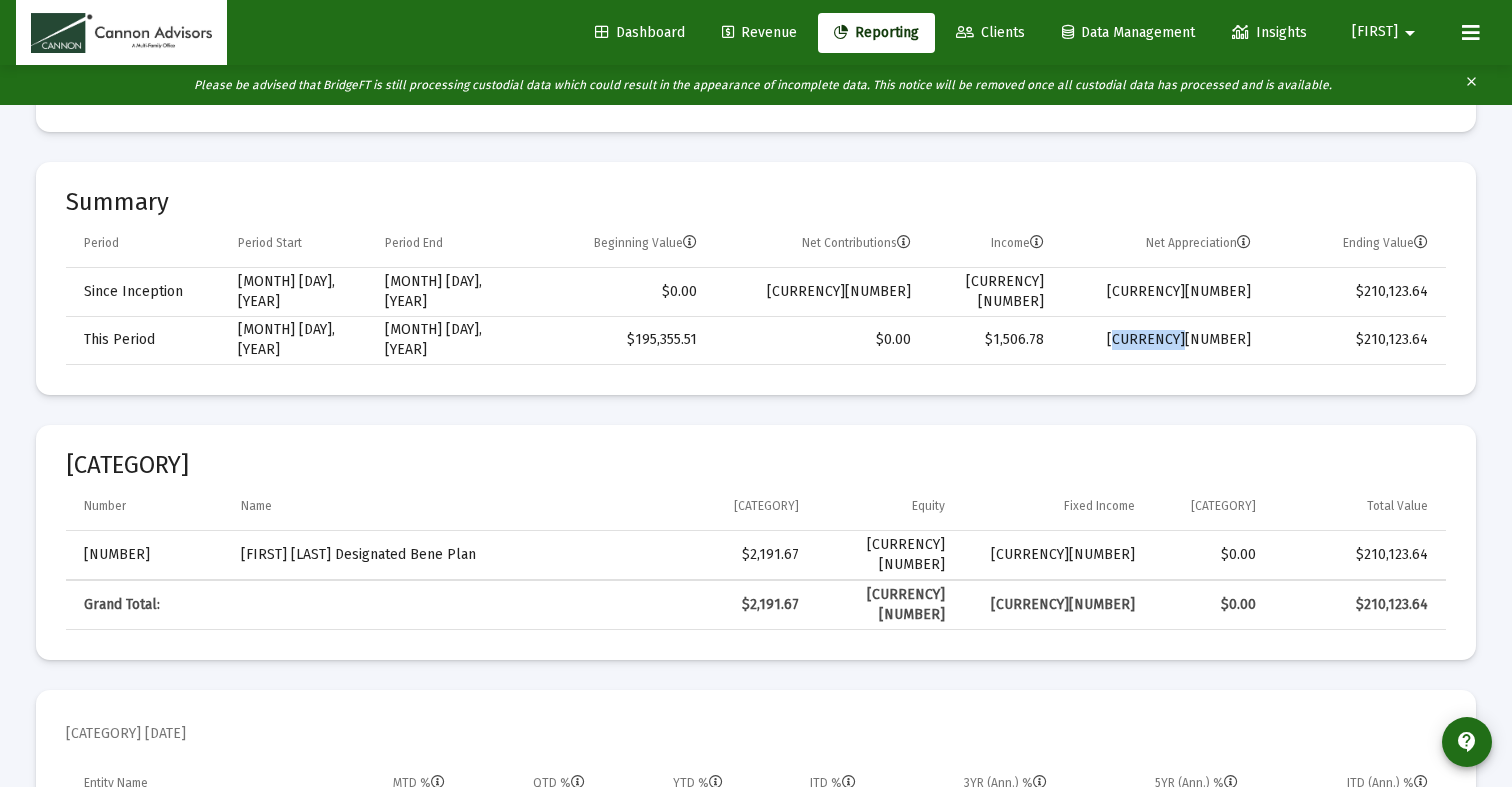 click on "[CURRENCY][NUMBER]" 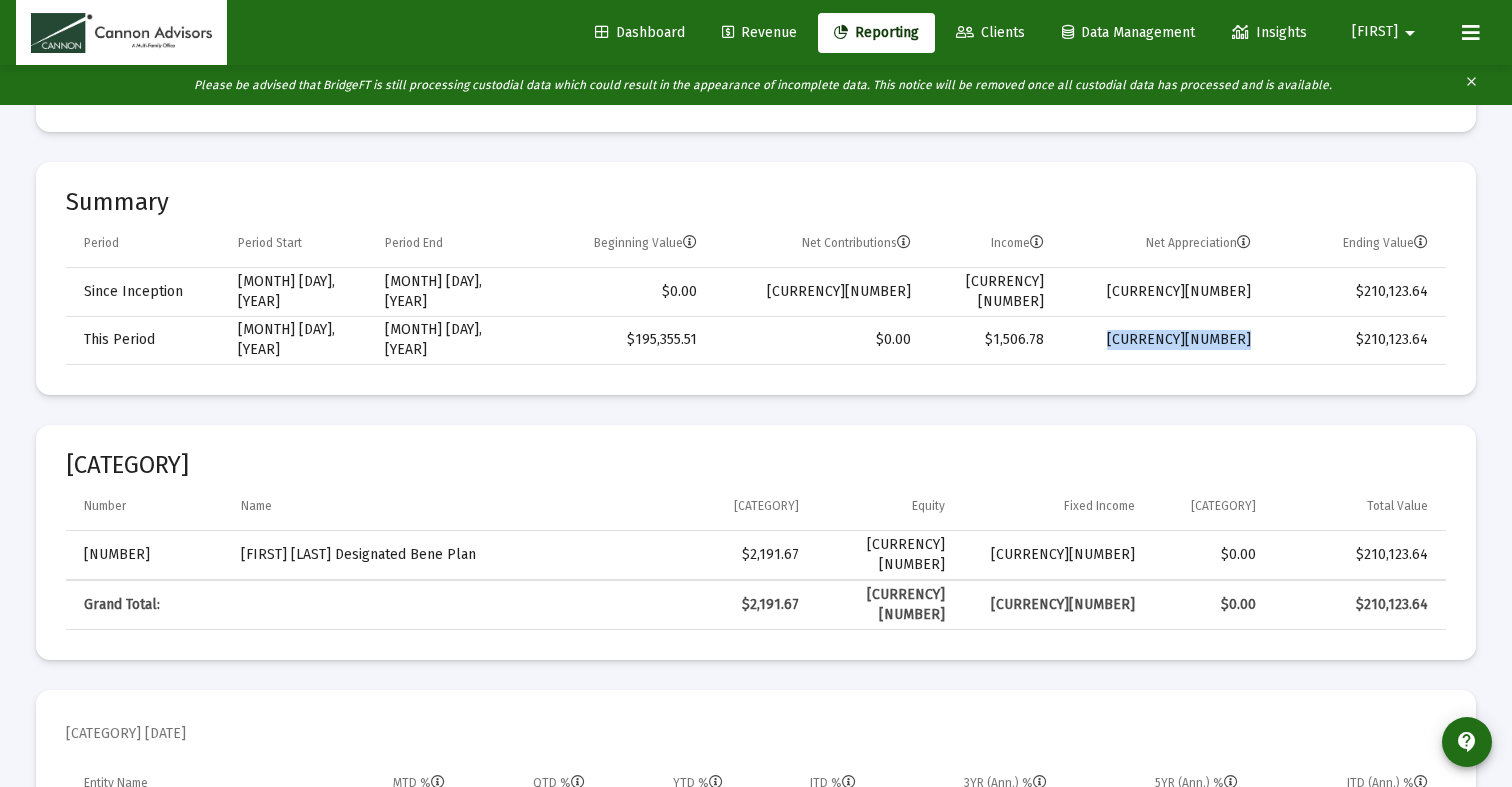 click on "[CURRENCY][NUMBER]" 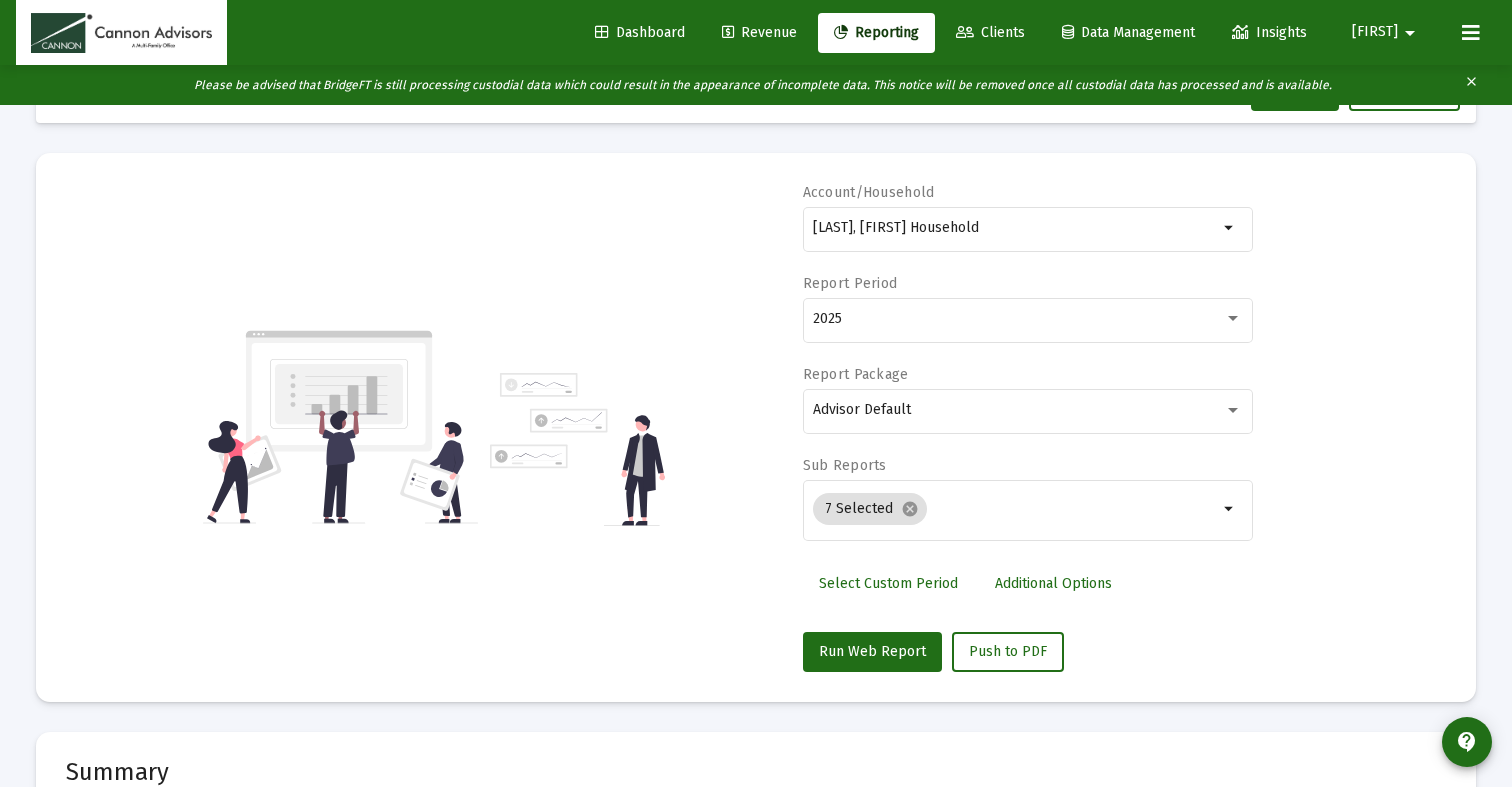 scroll, scrollTop: 0, scrollLeft: 0, axis: both 